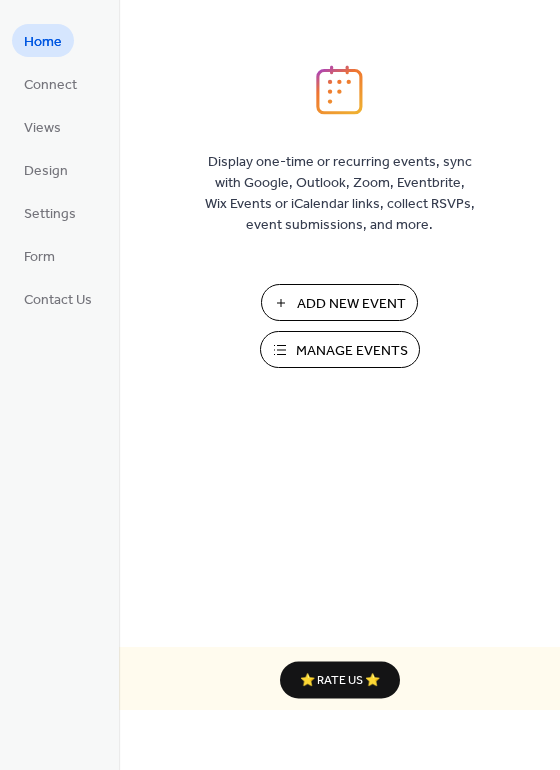 scroll, scrollTop: 0, scrollLeft: 0, axis: both 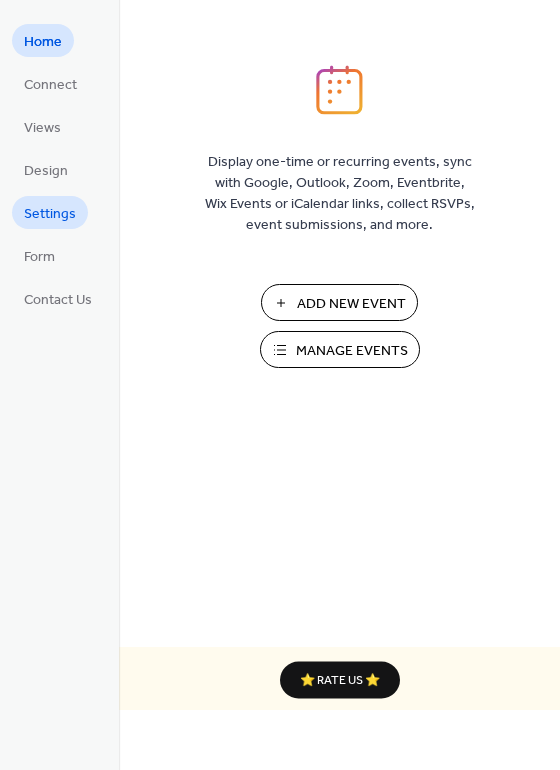 click on "Settings" at bounding box center [50, 214] 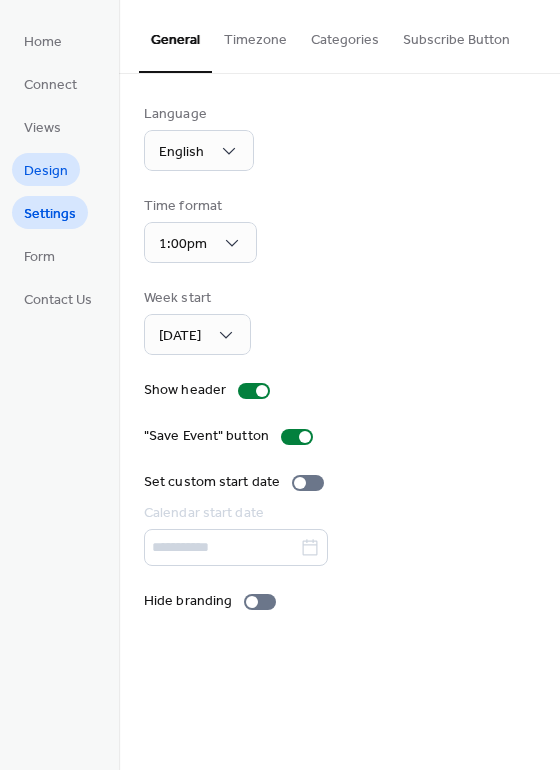 click on "Design" at bounding box center [46, 171] 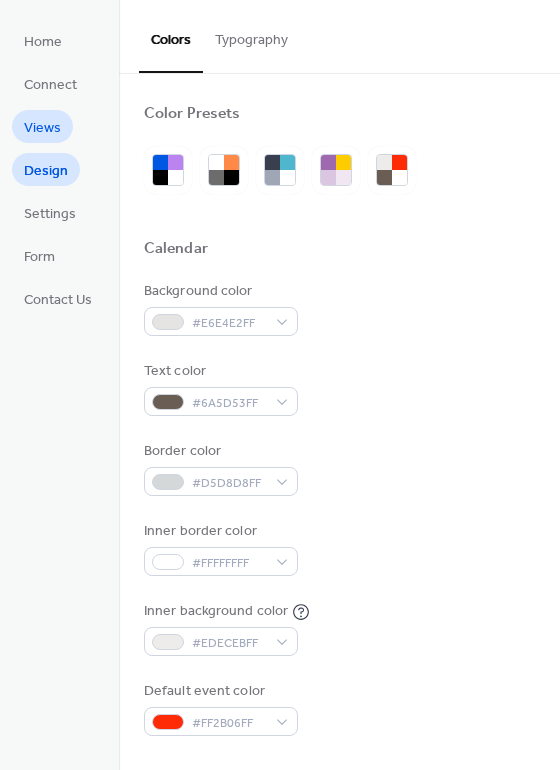click on "Views" at bounding box center (42, 128) 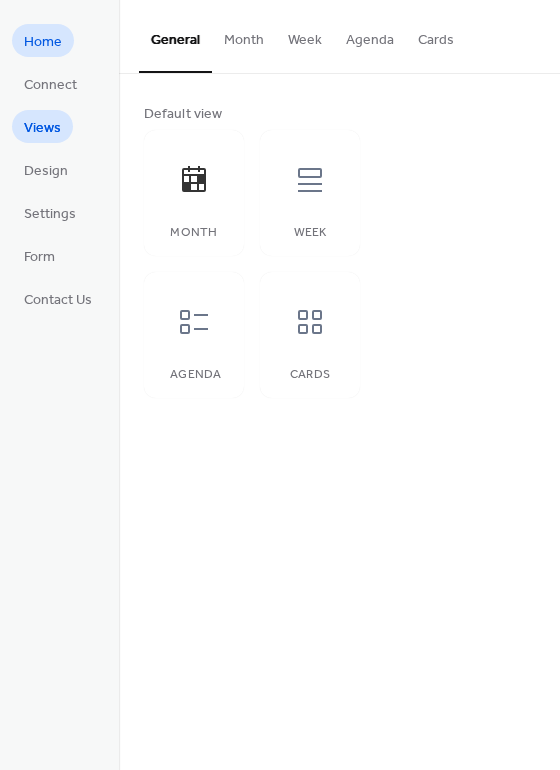 click on "Home" at bounding box center (43, 42) 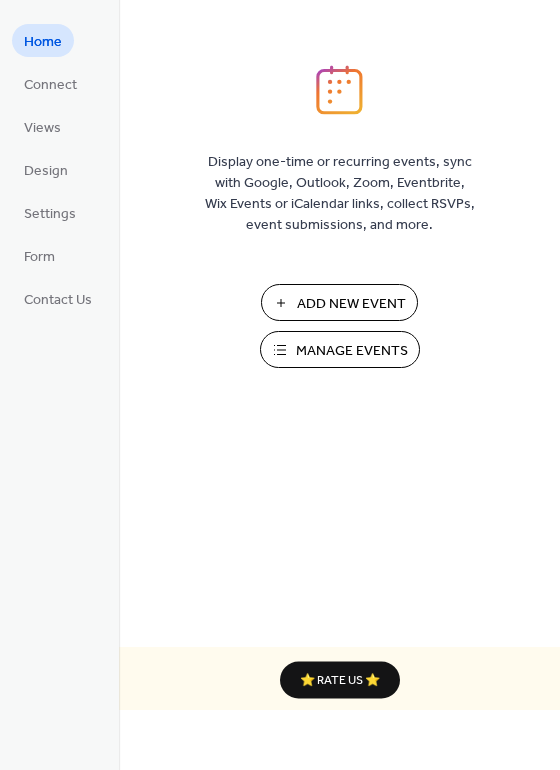 click on "Manage Events" at bounding box center [340, 349] 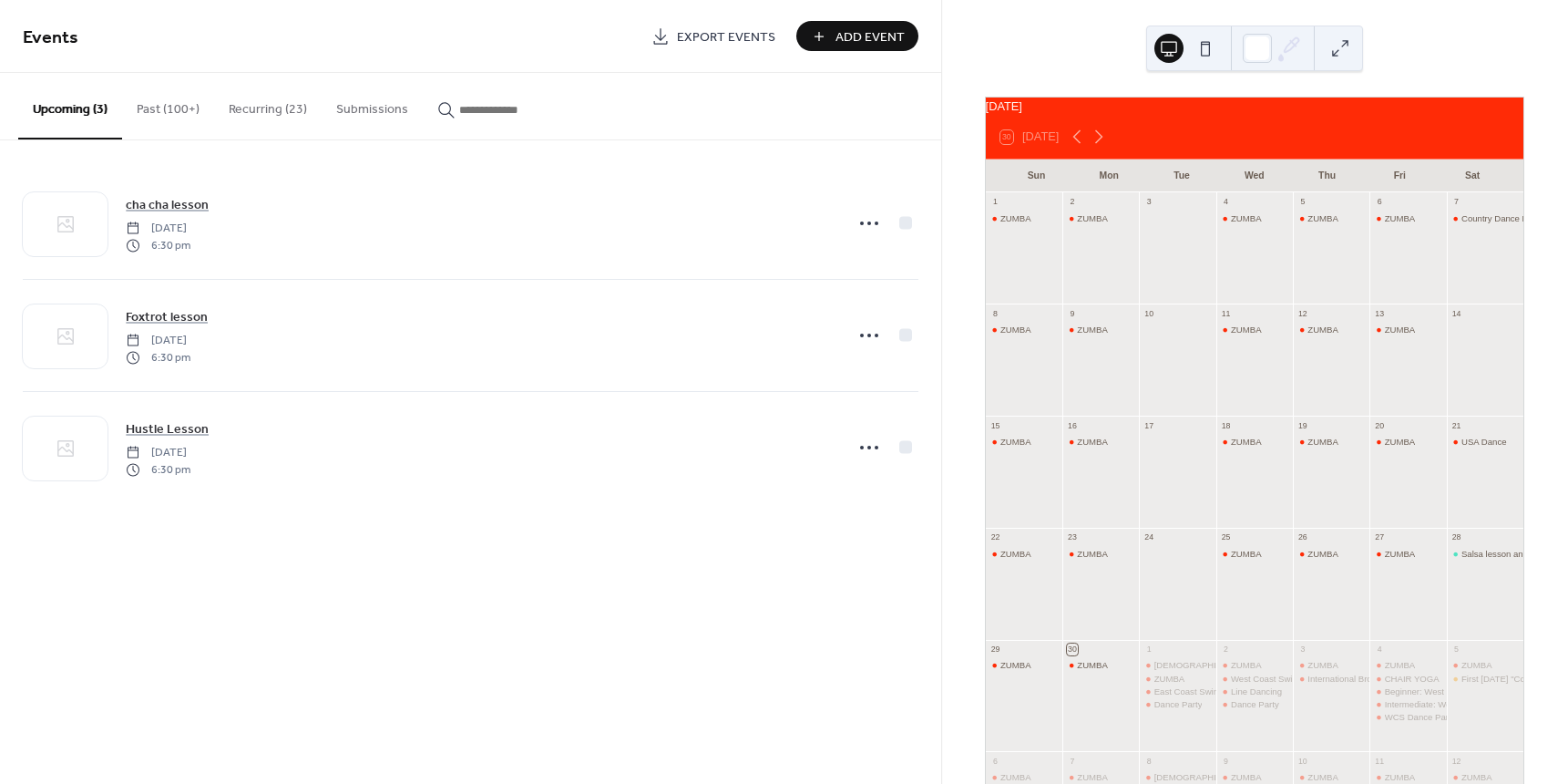 scroll, scrollTop: 0, scrollLeft: 0, axis: both 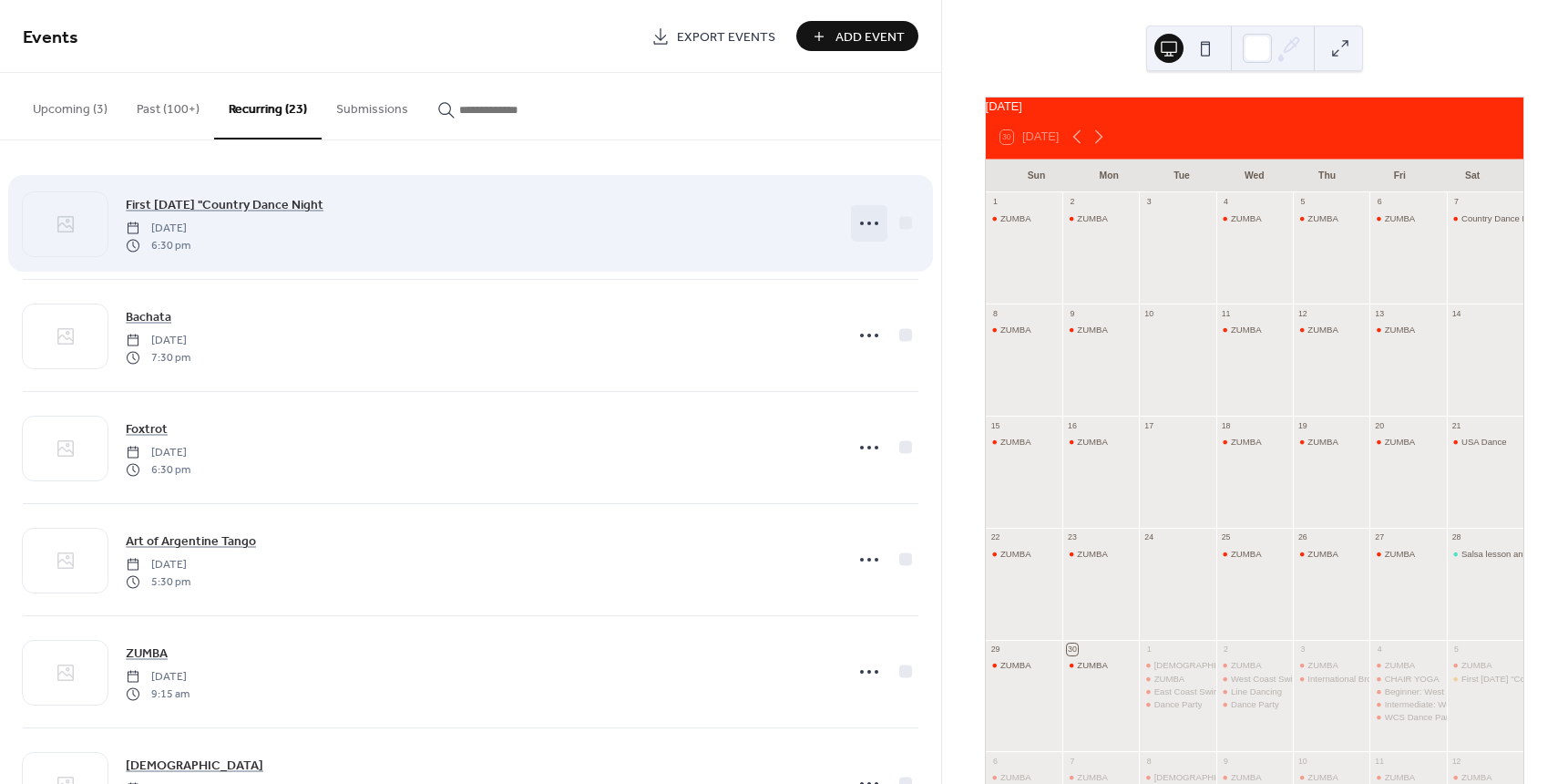 click 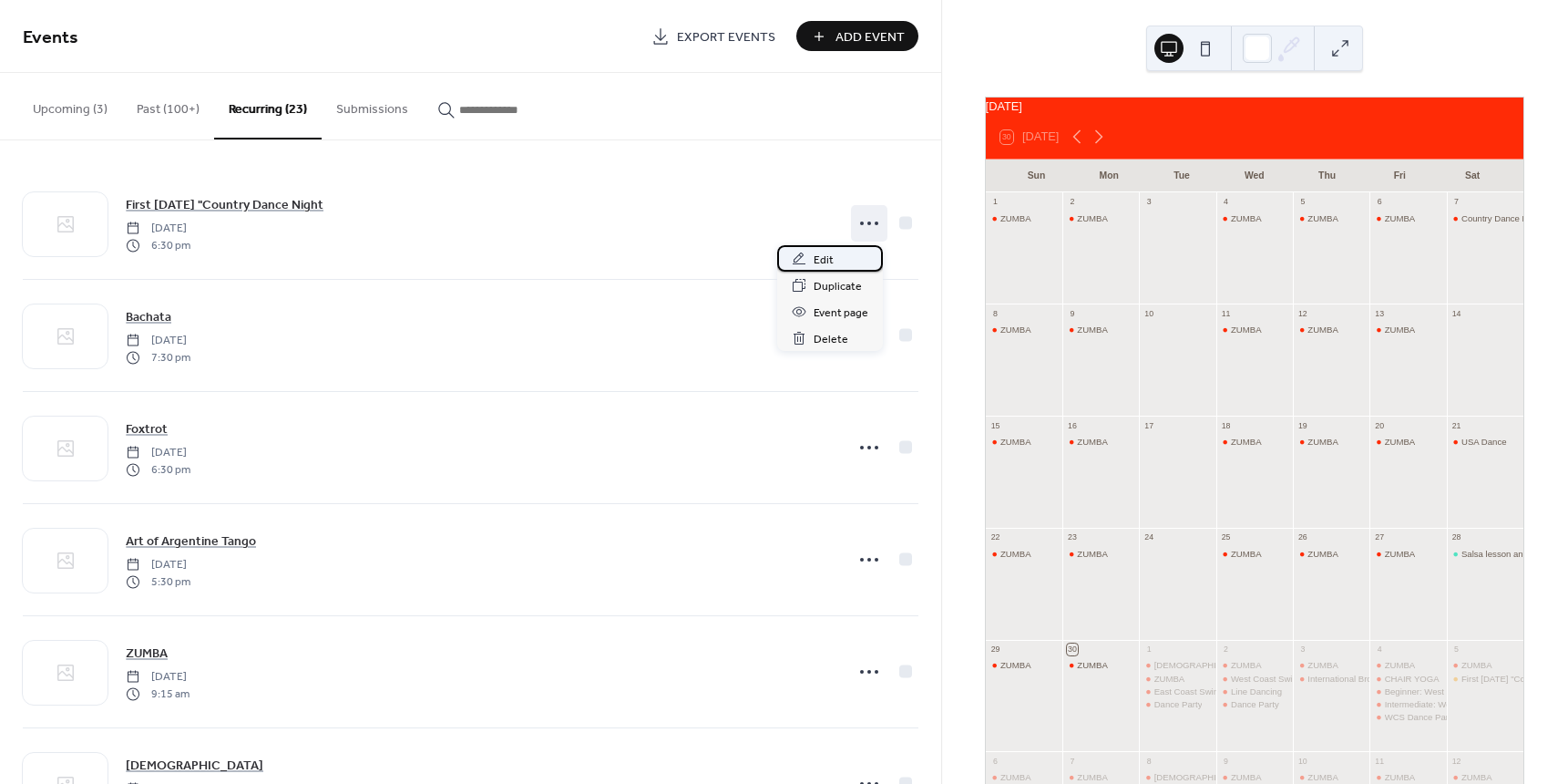 click on "Edit" at bounding box center [824, 260] 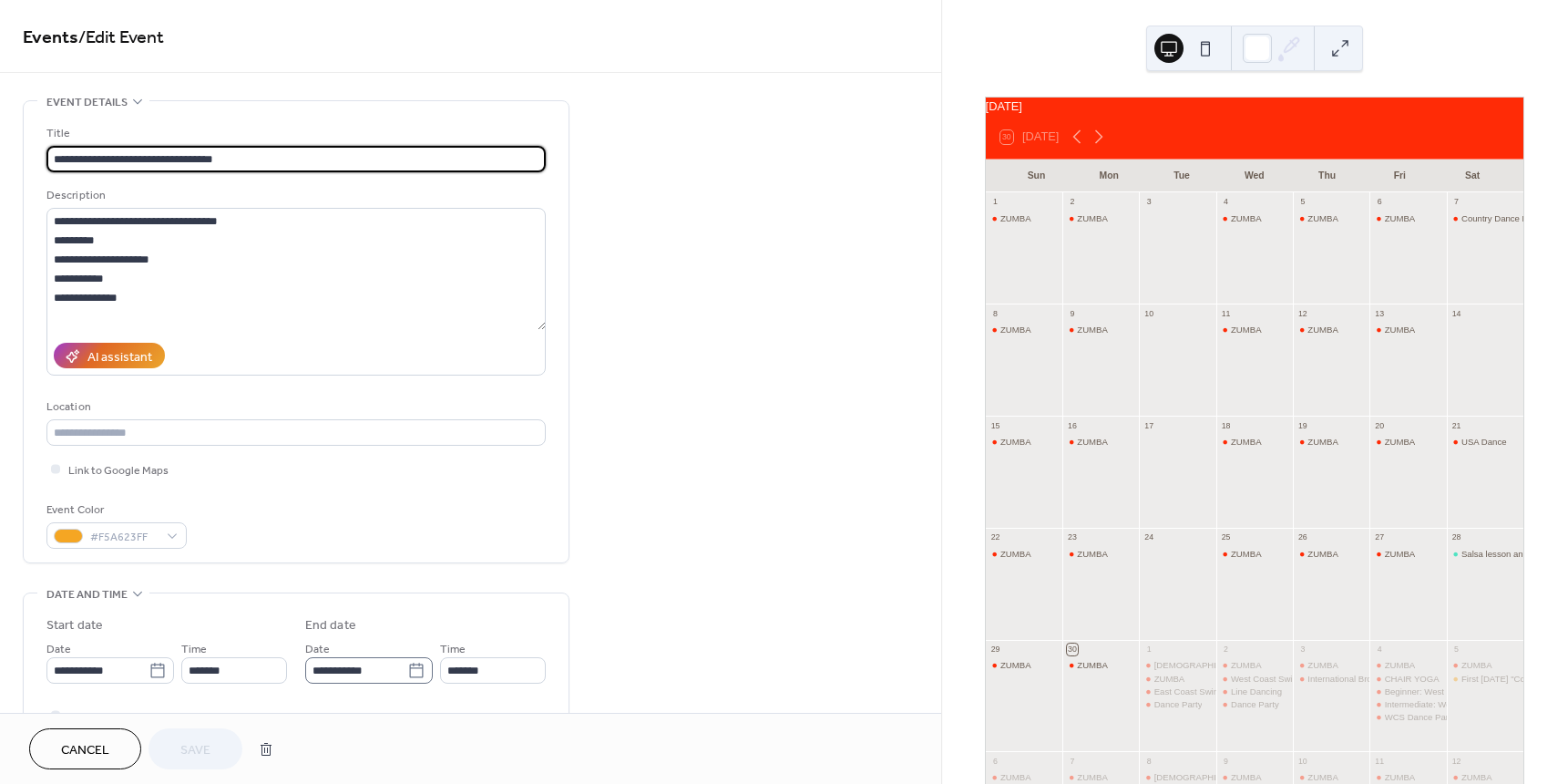 click 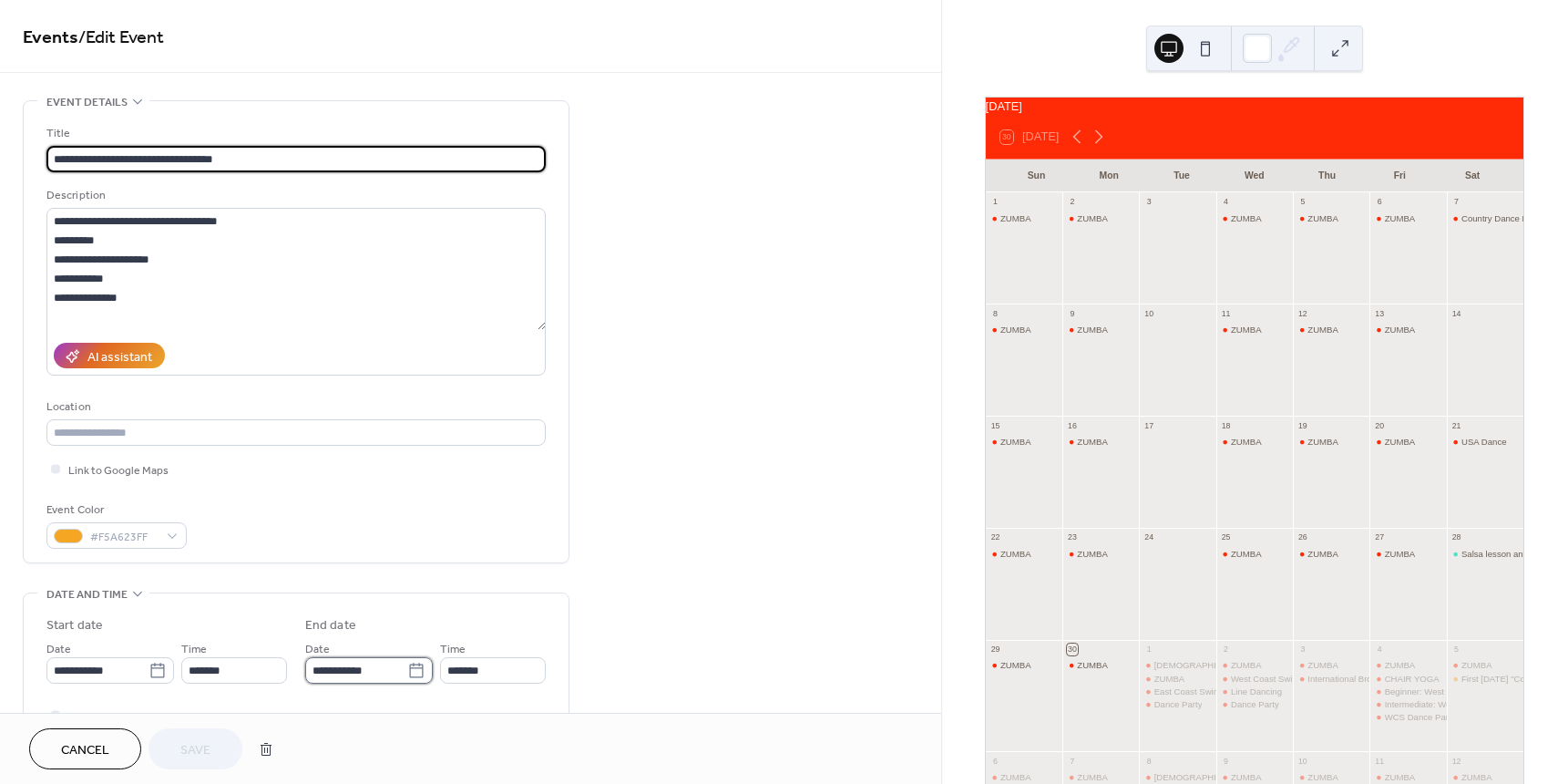 click on "**********" at bounding box center [356, 670] 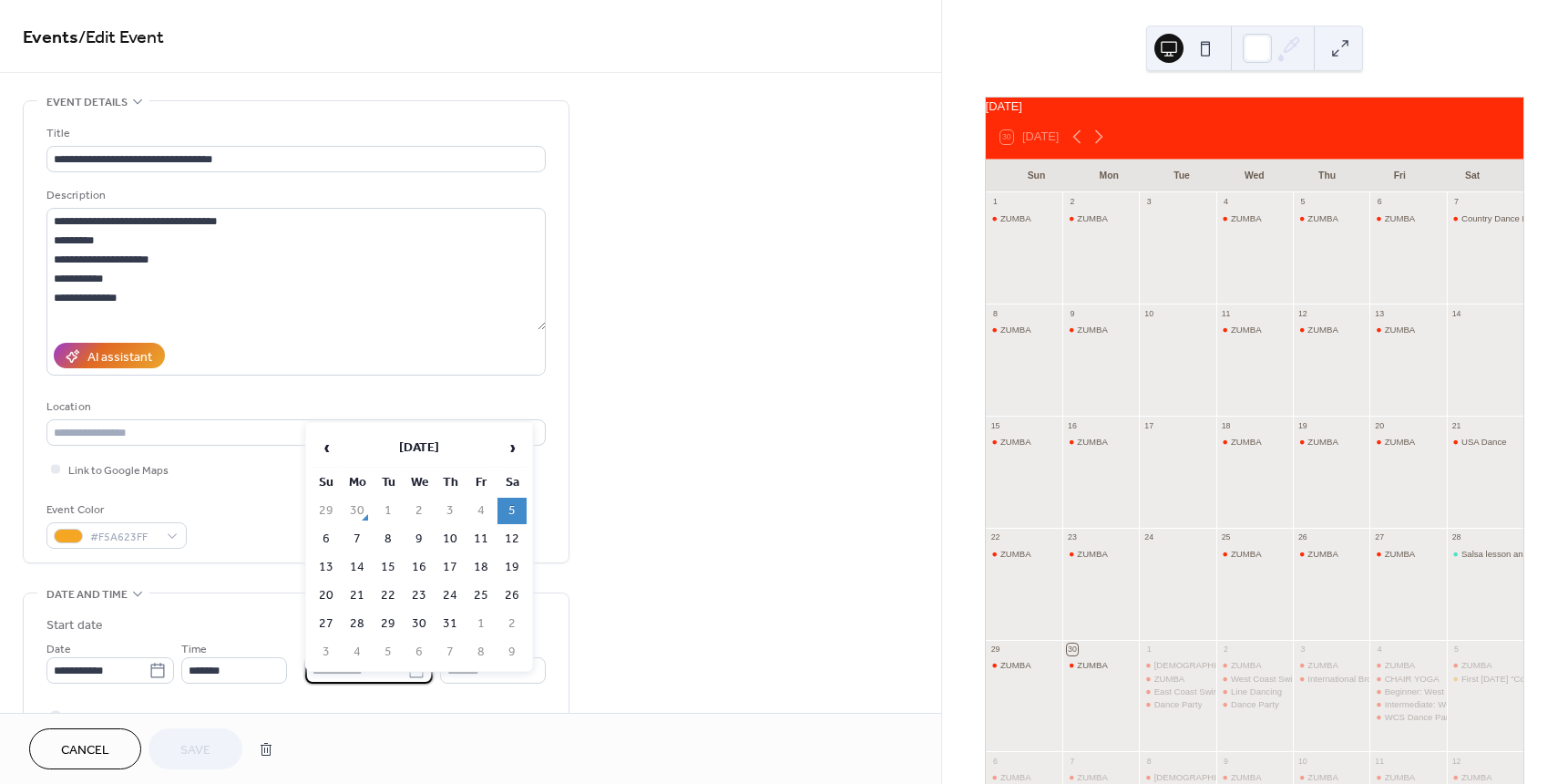 click on "**********" at bounding box center [296, 650] 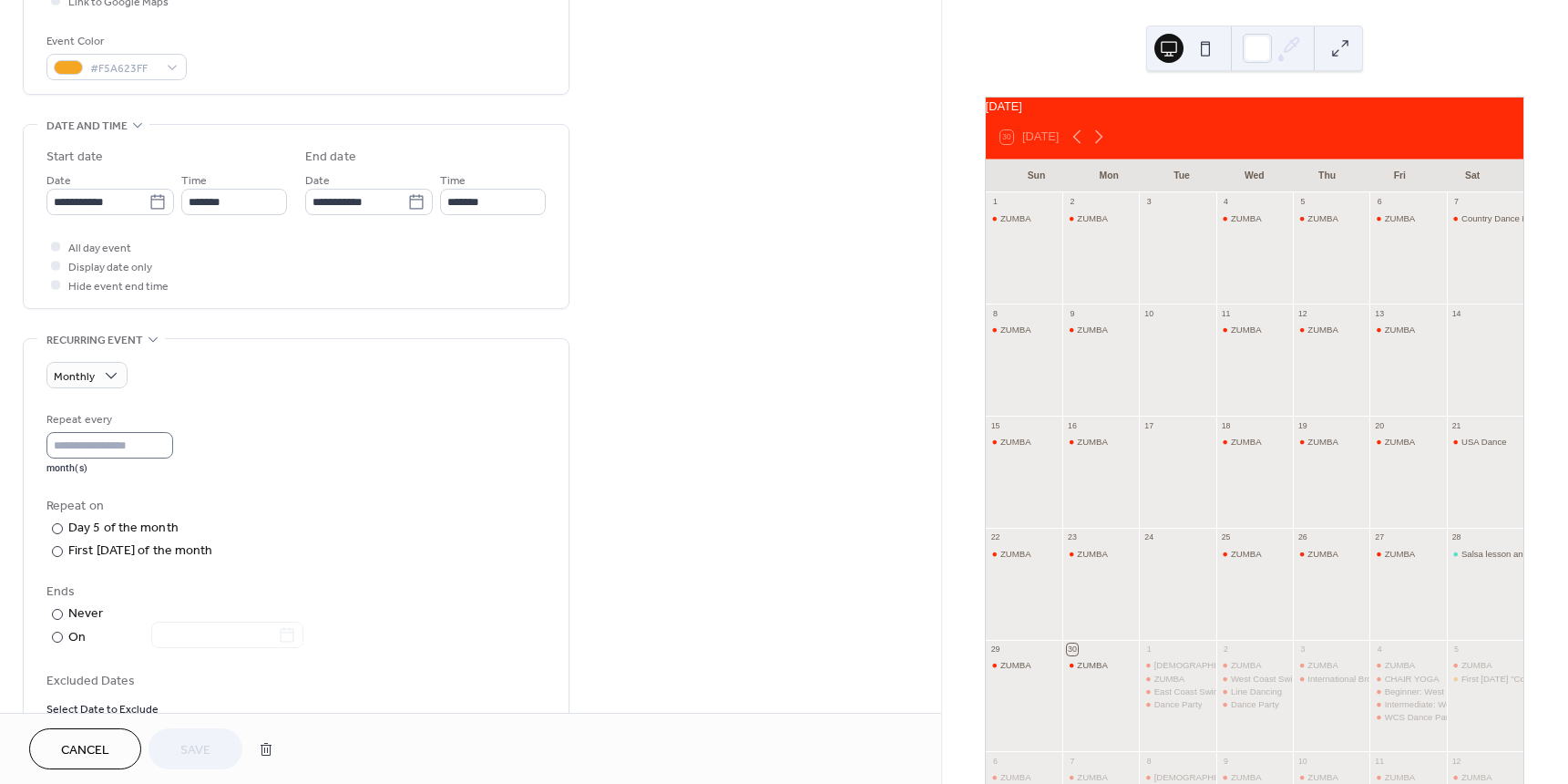scroll, scrollTop: 547, scrollLeft: 0, axis: vertical 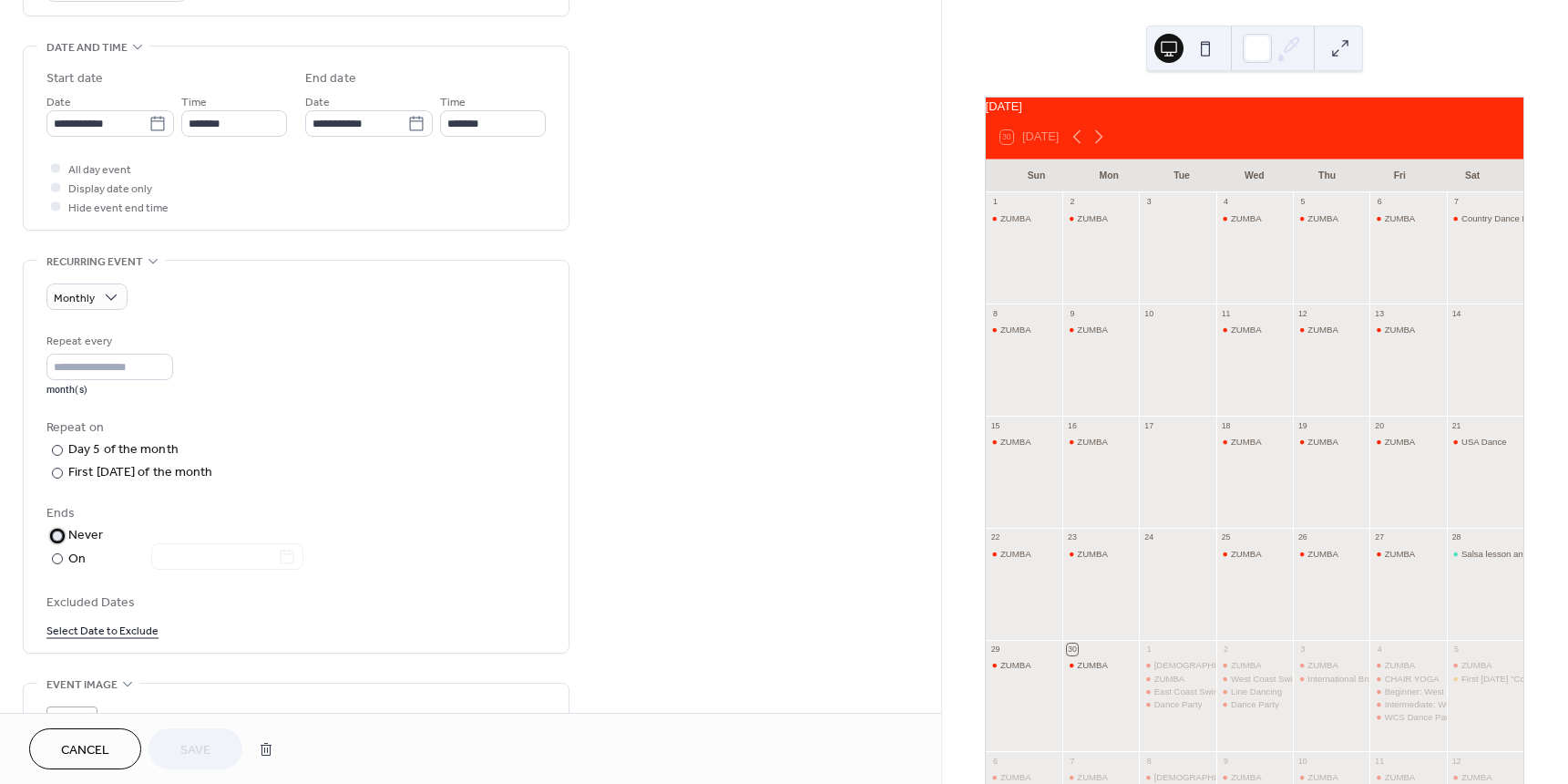 click at bounding box center [57, 536] 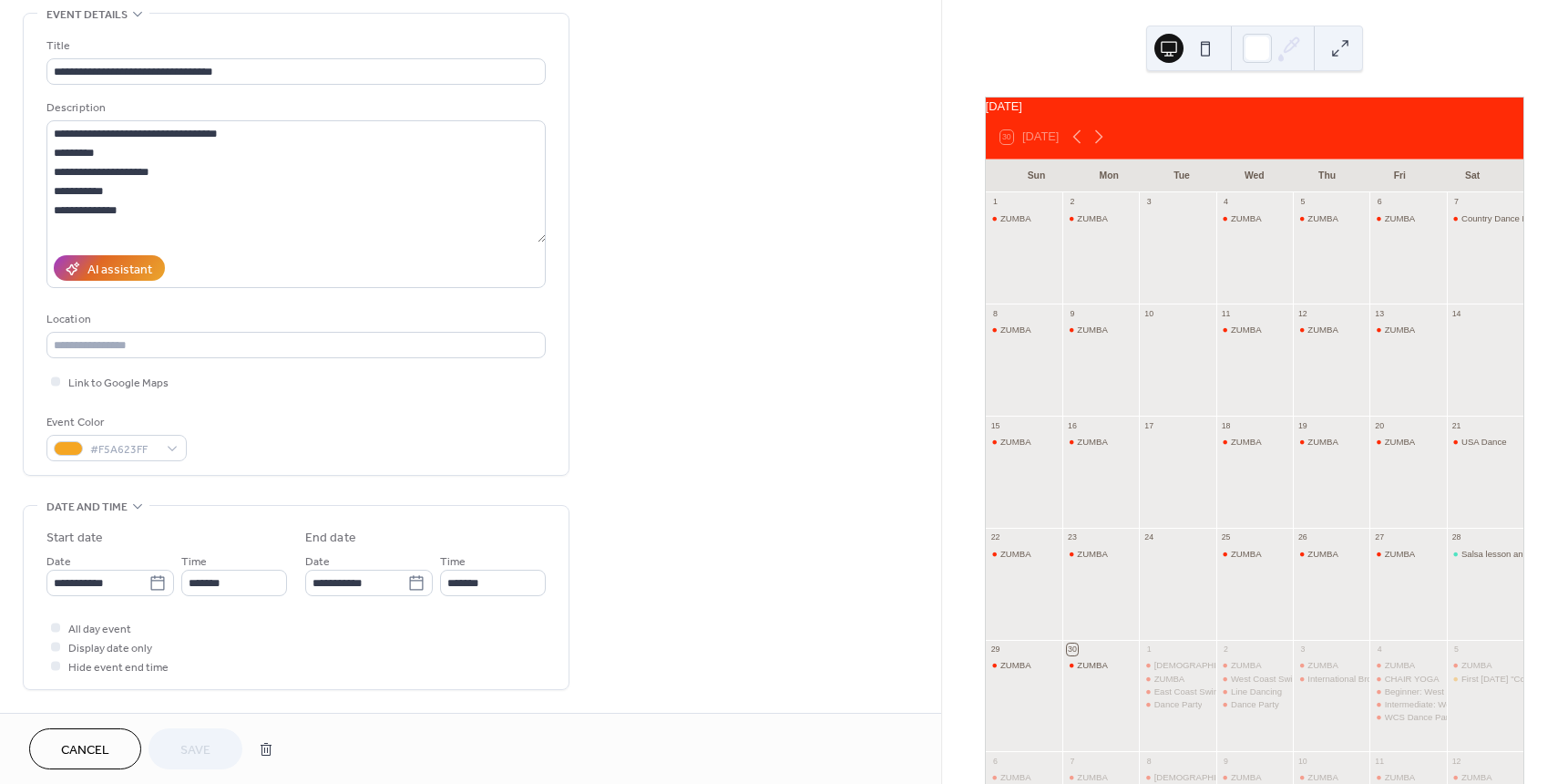 scroll, scrollTop: 0, scrollLeft: 0, axis: both 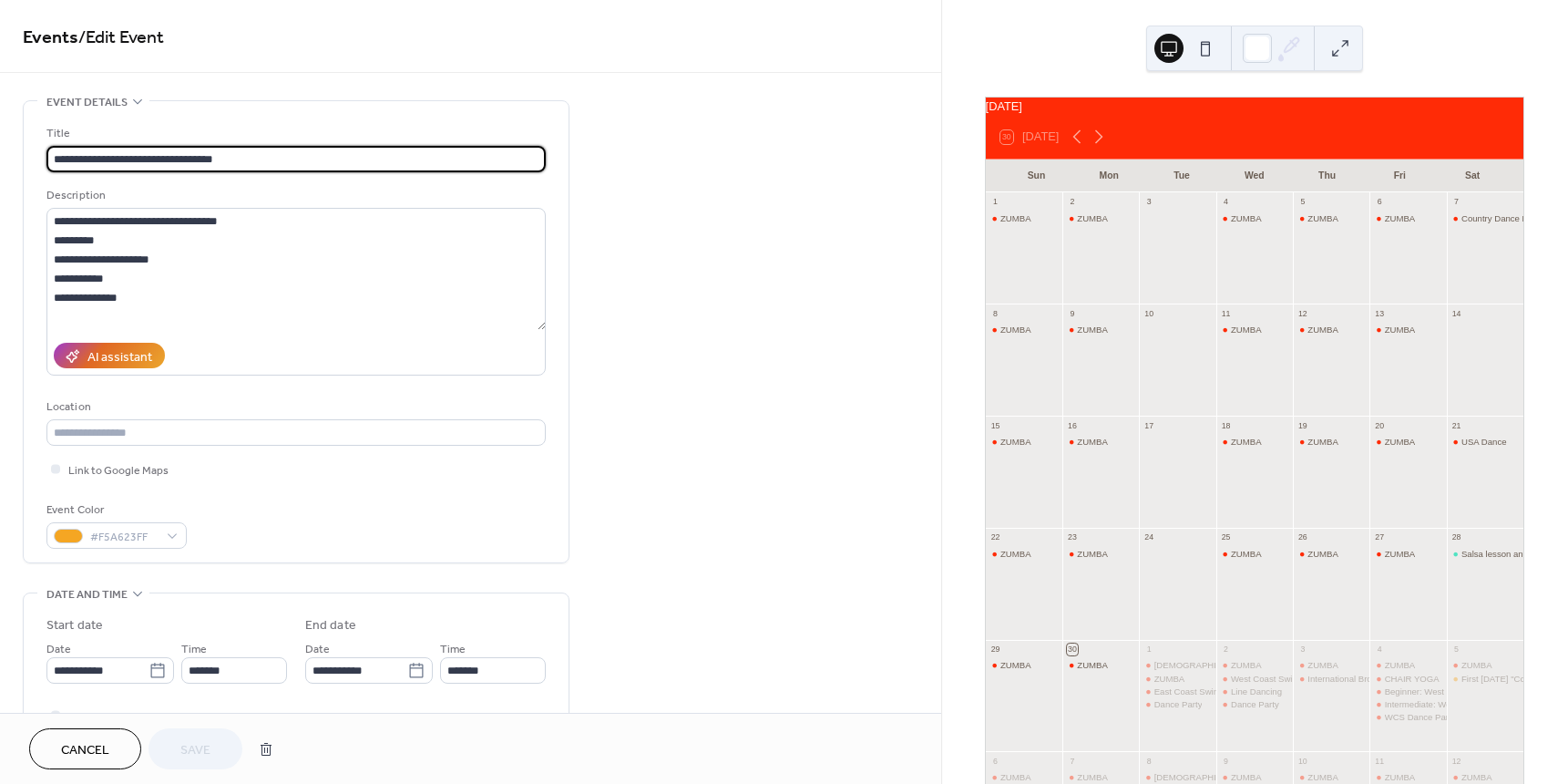drag, startPoint x: 126, startPoint y: 157, endPoint x: 292, endPoint y: 336, distance: 244.12497 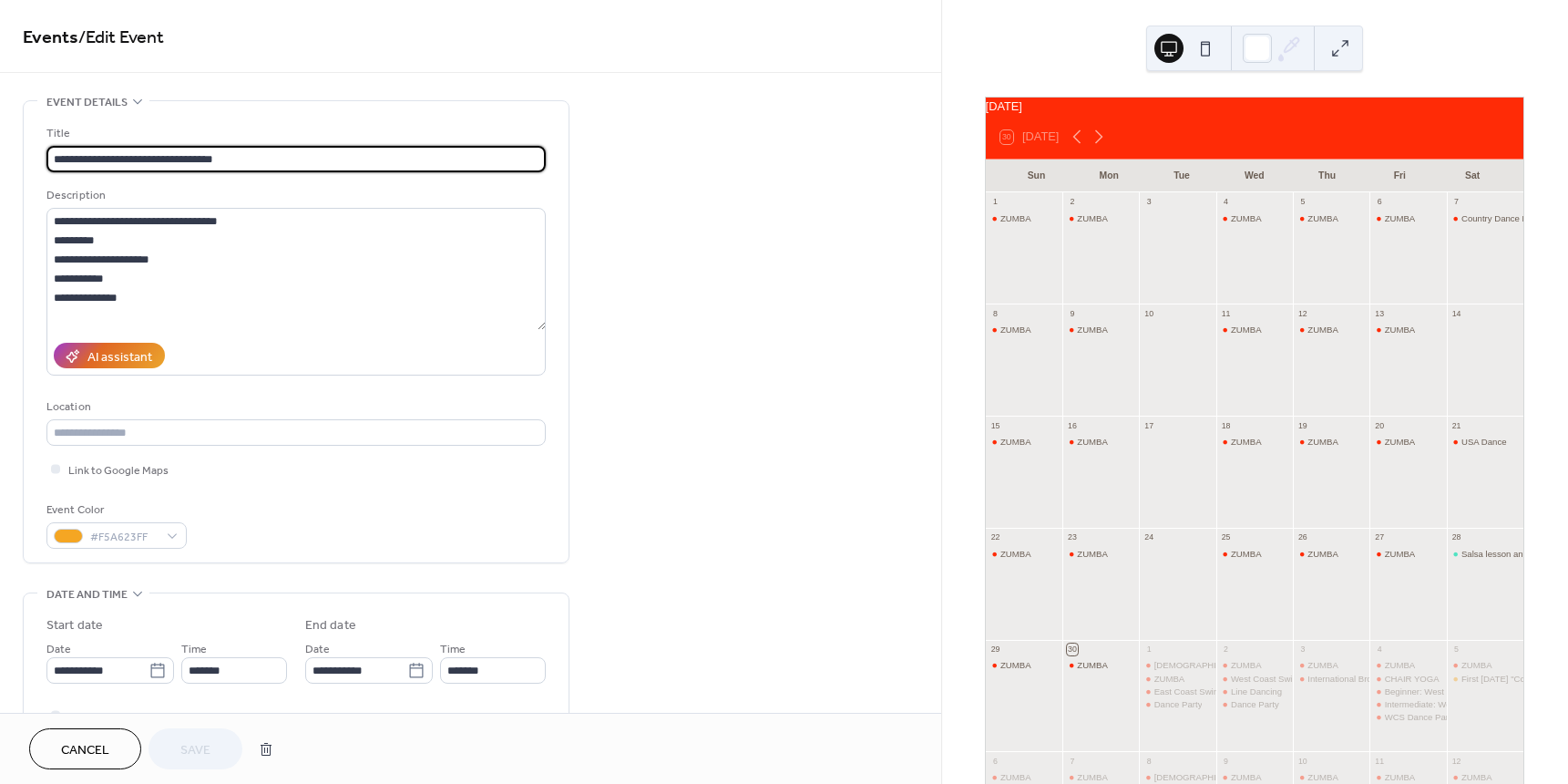 click on "**********" at bounding box center (296, 159) 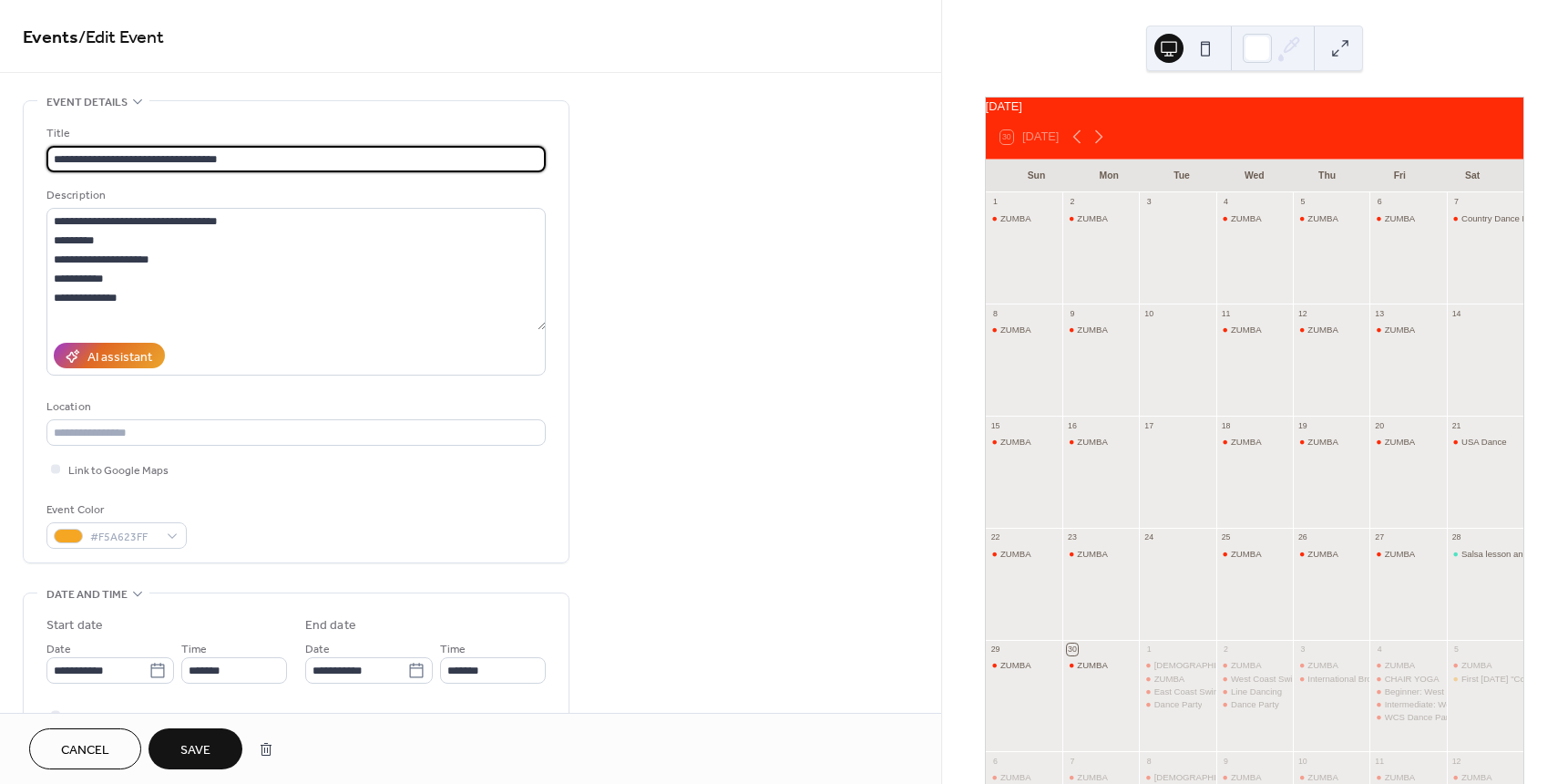 type on "**********" 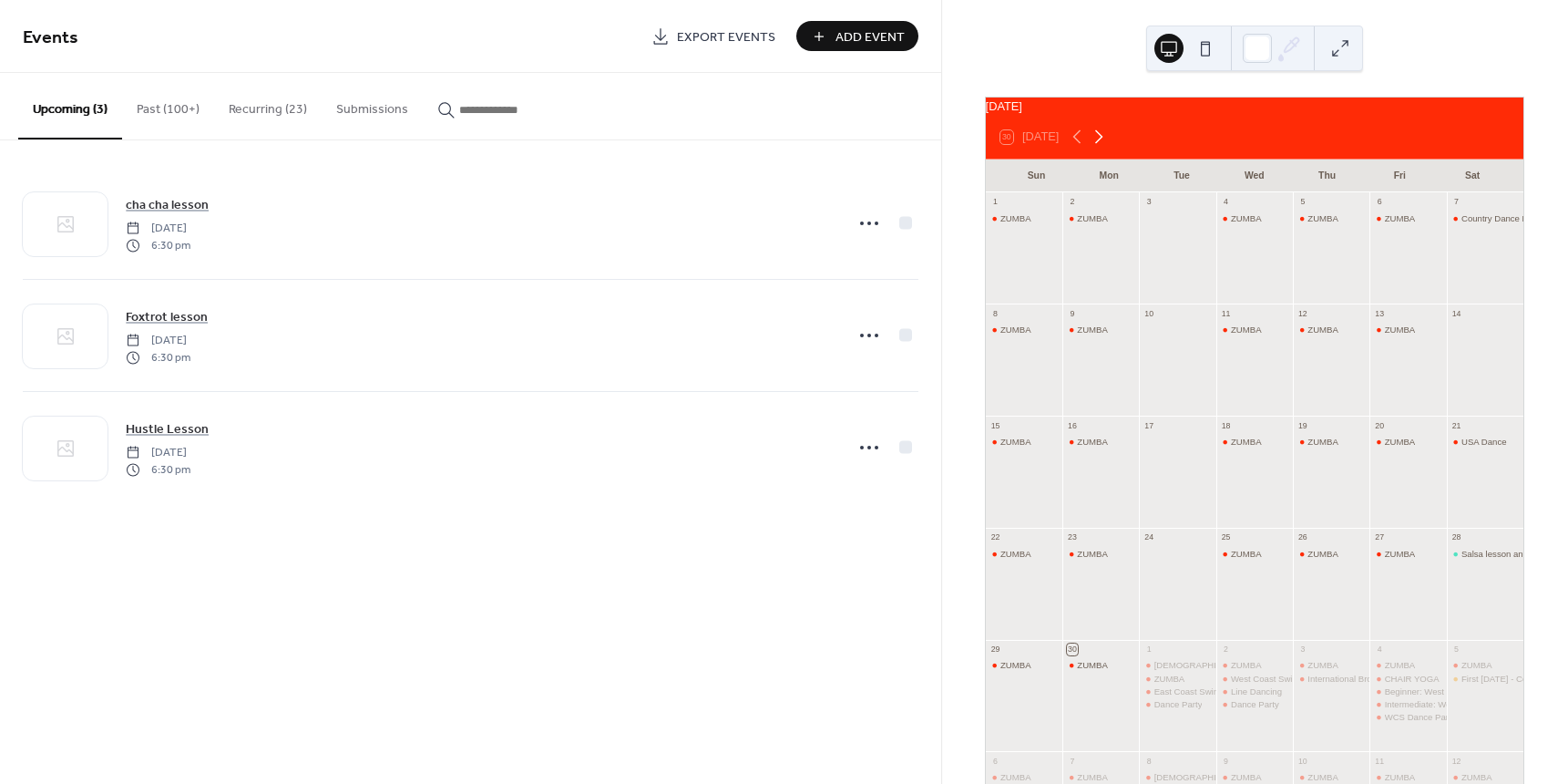 click 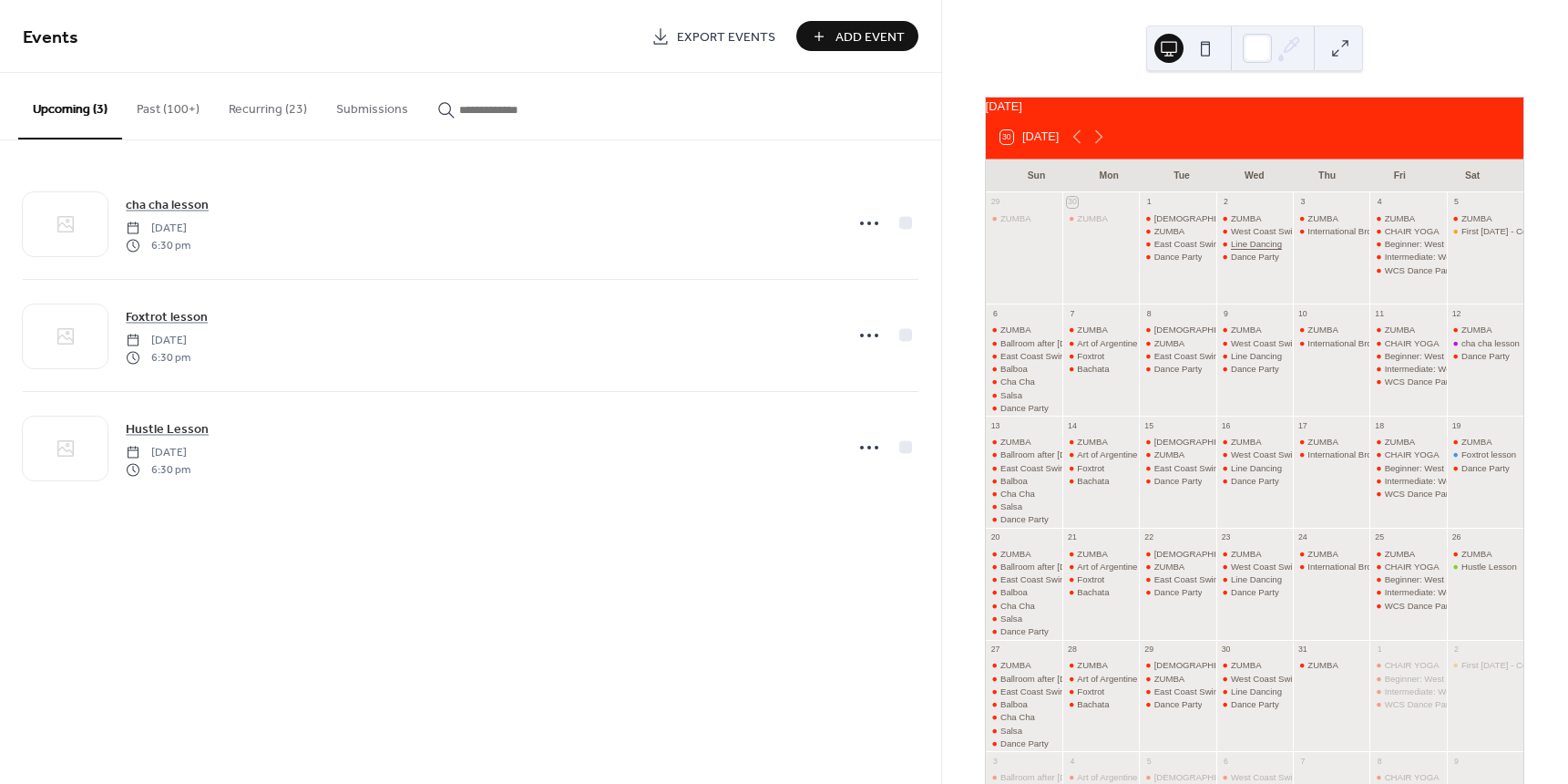 click on "Line Dancing" at bounding box center [1256, 243] 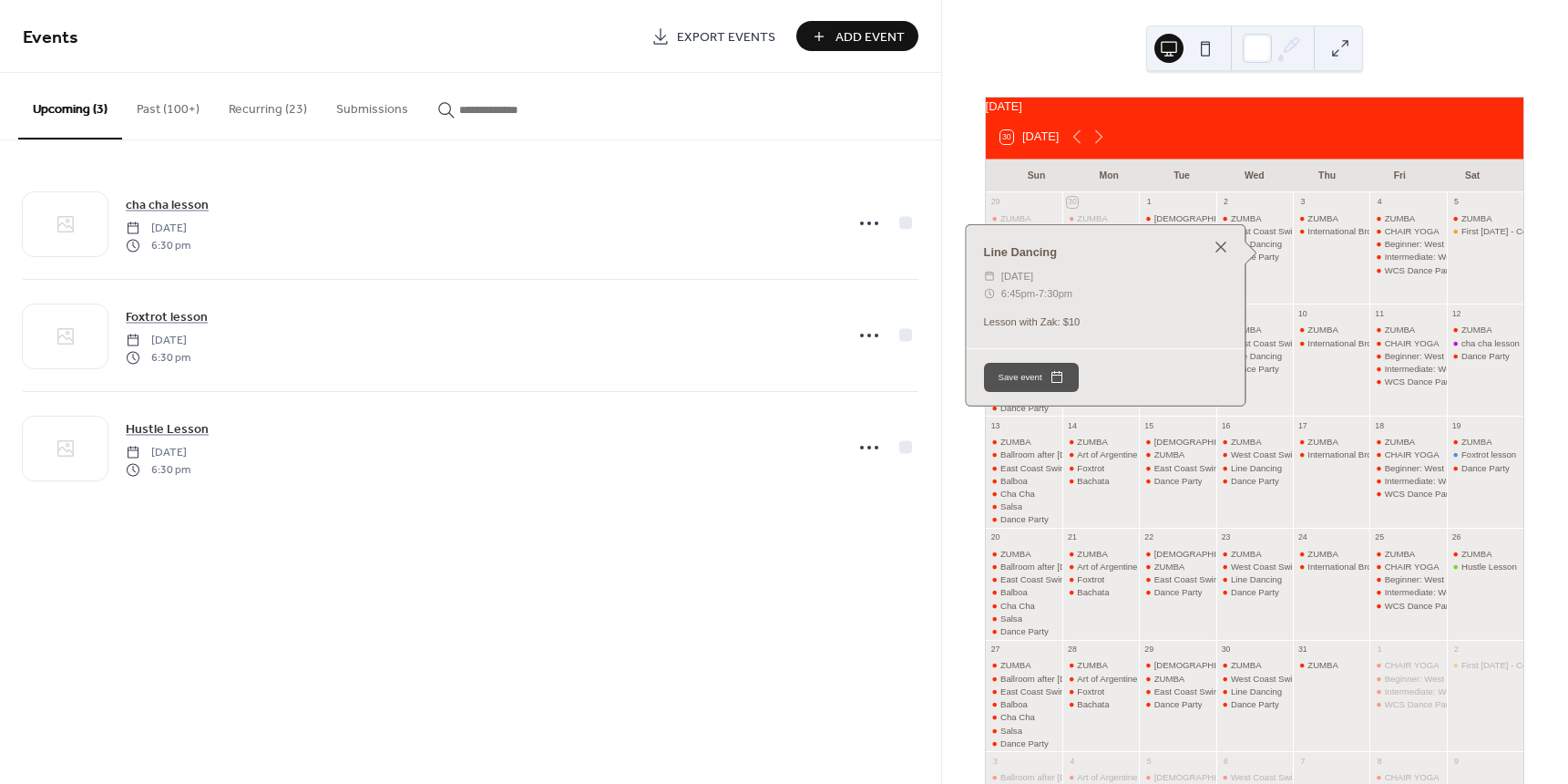 click at bounding box center [1221, 247] 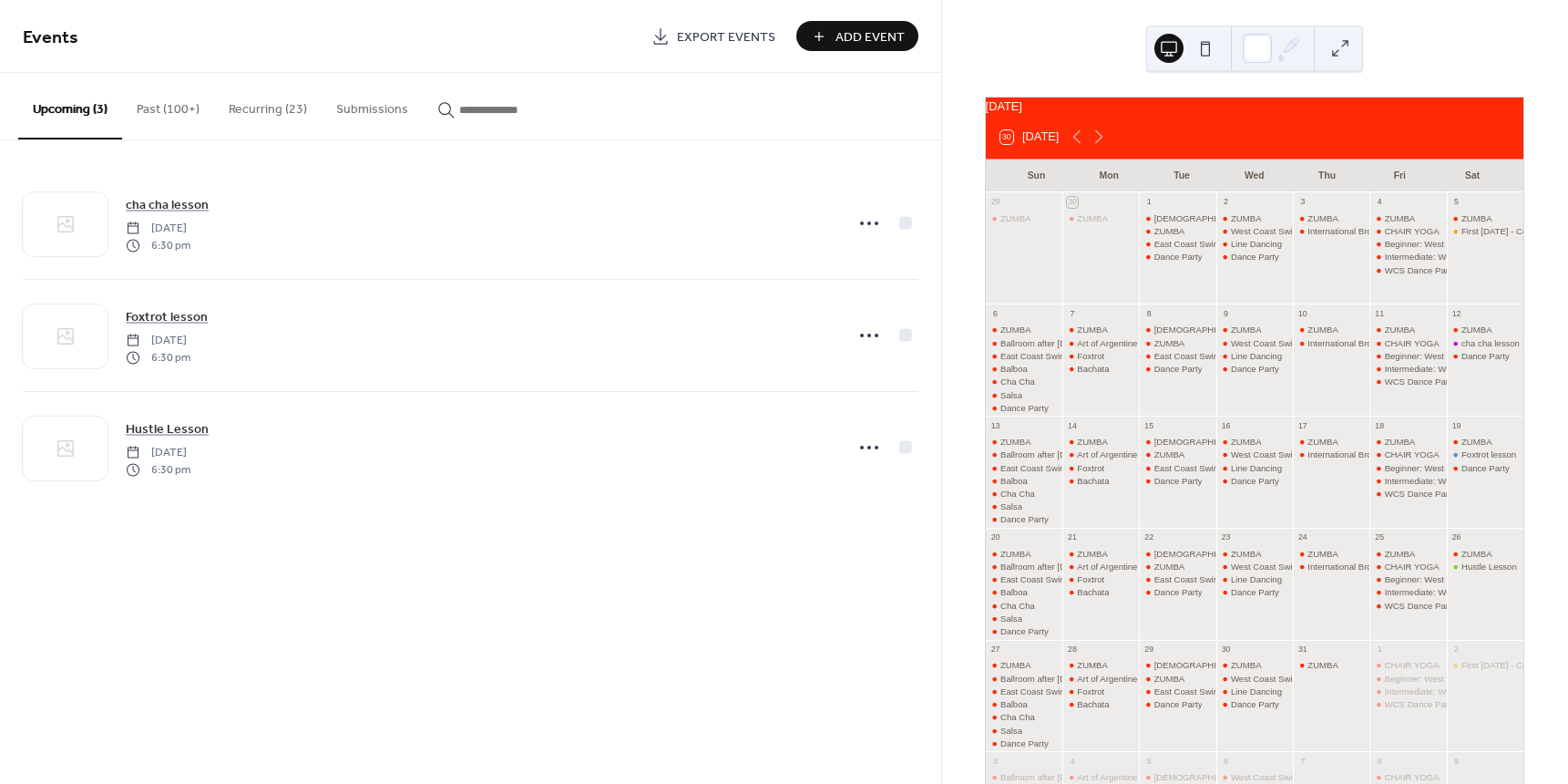 click on "Recurring  (23)" at bounding box center (268, 105) 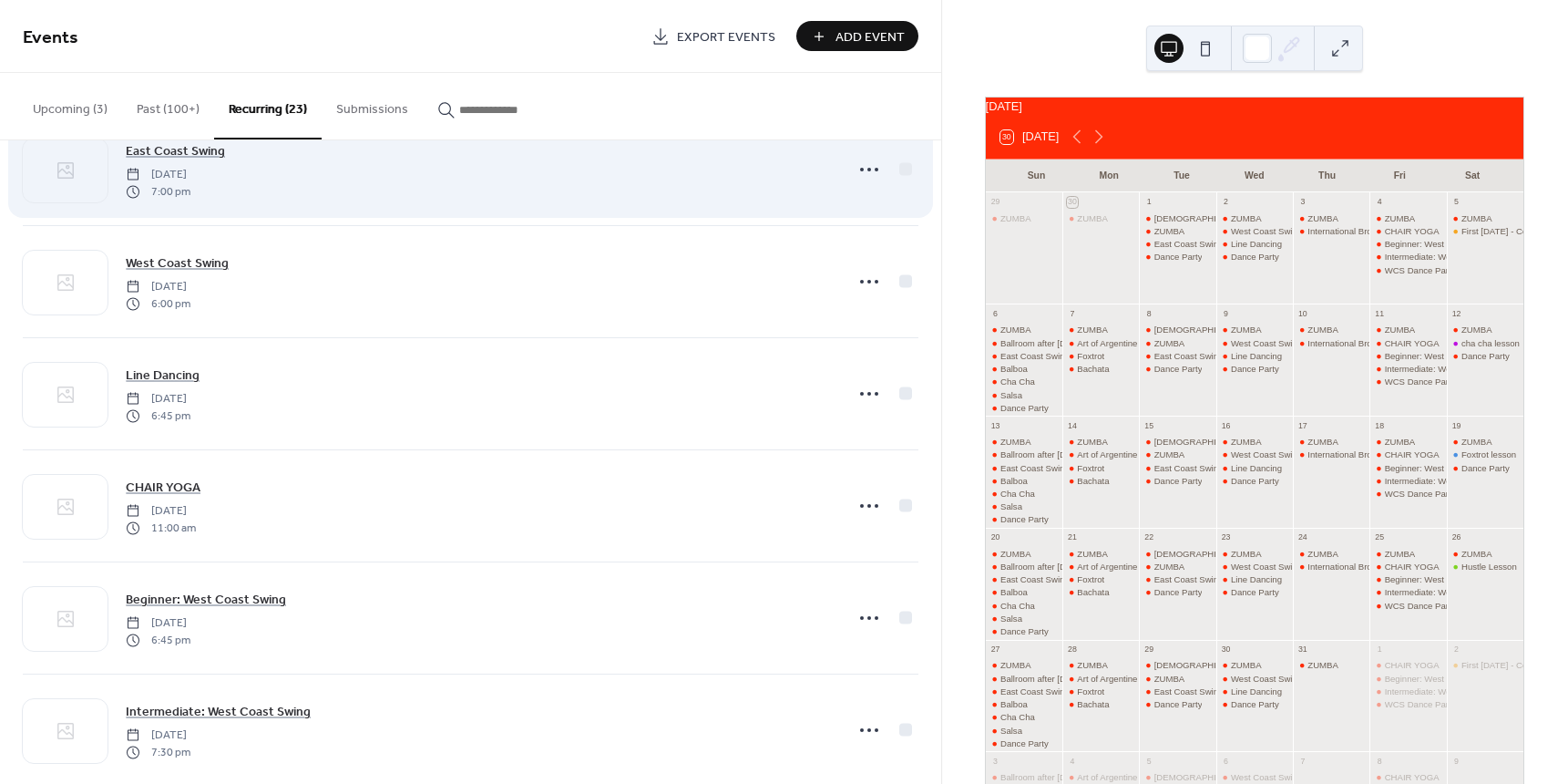 scroll, scrollTop: 729, scrollLeft: 0, axis: vertical 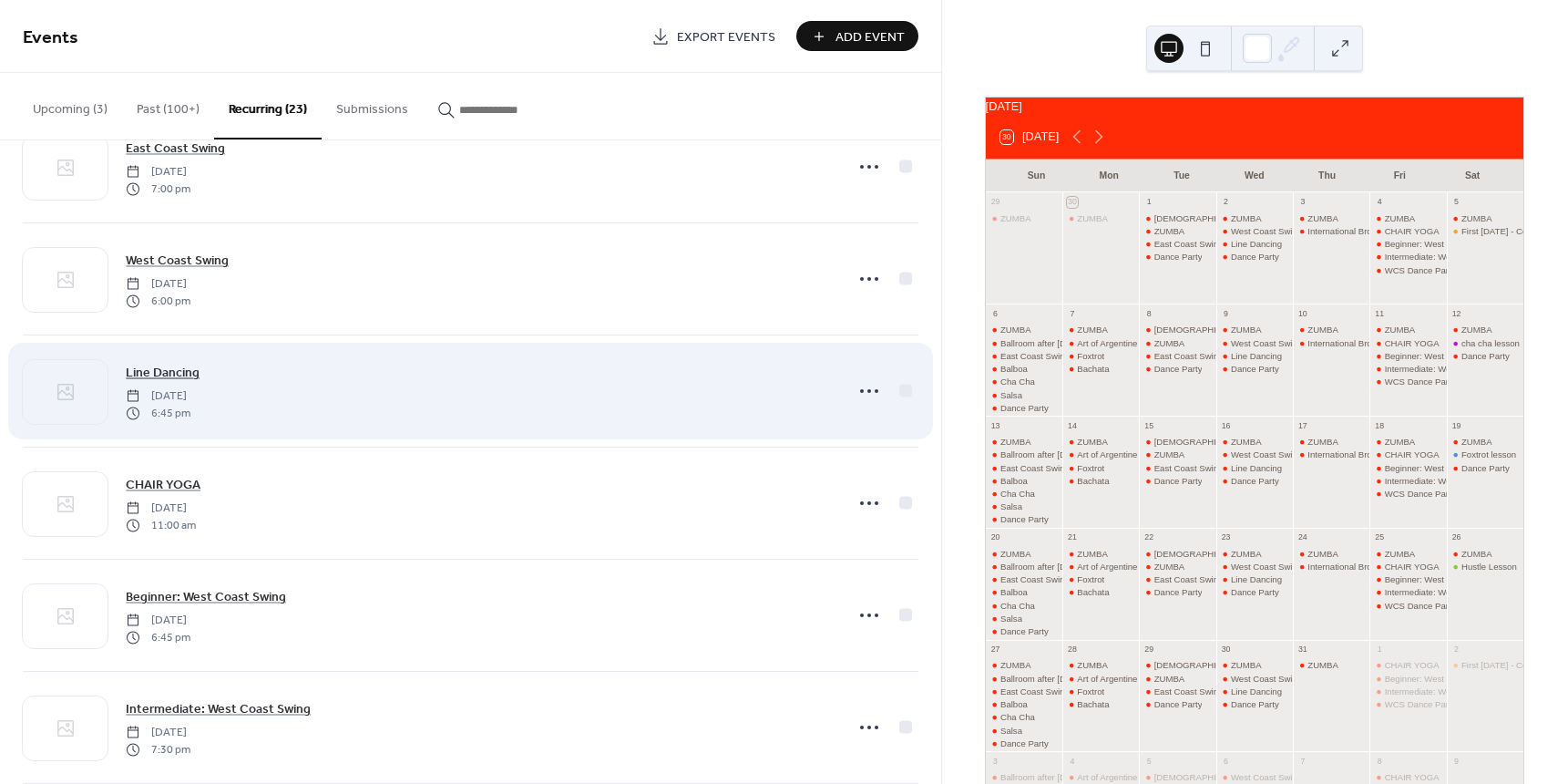 click on "Line Dancing" at bounding box center (162, 373) 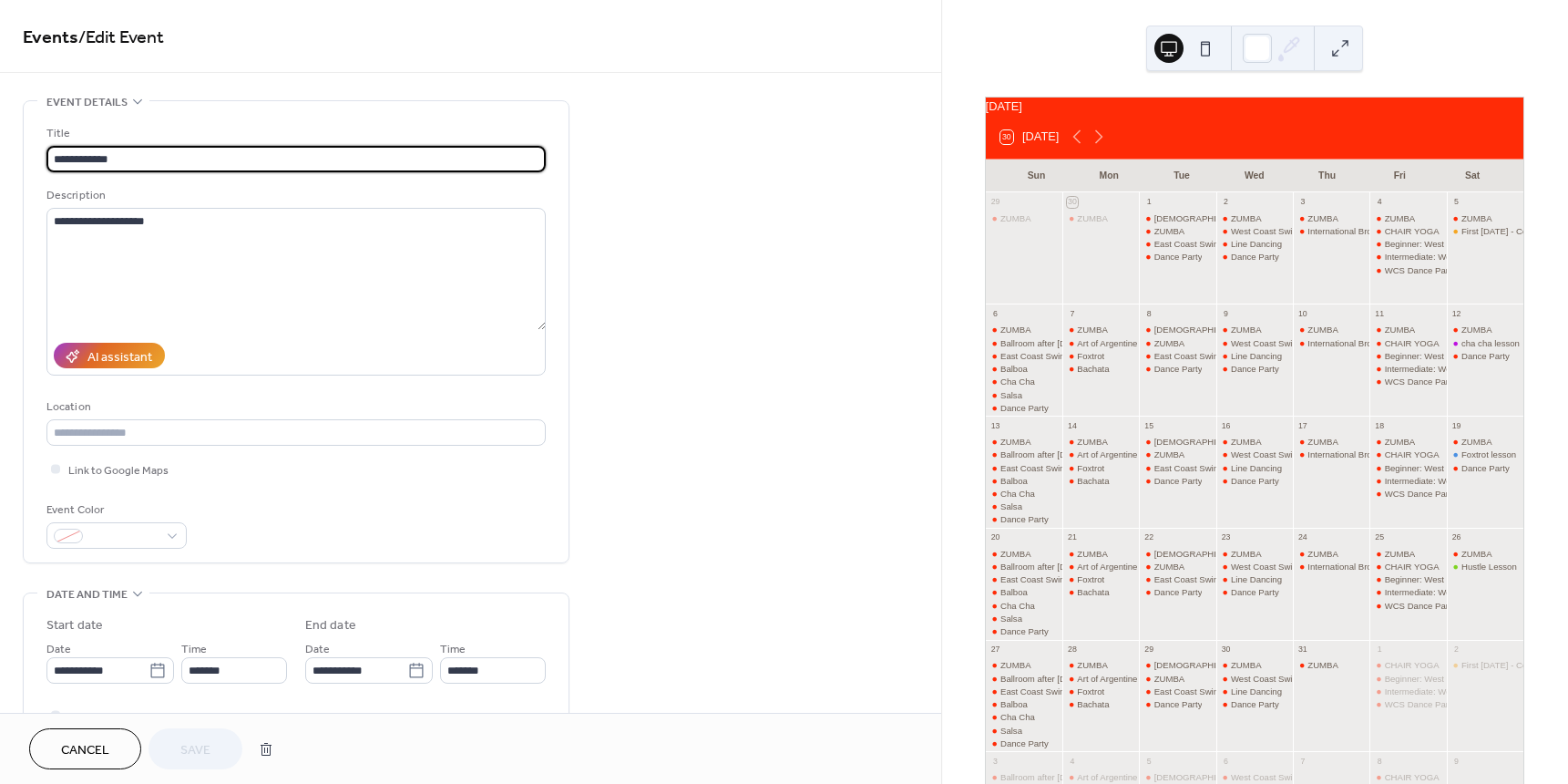 scroll, scrollTop: 91, scrollLeft: 0, axis: vertical 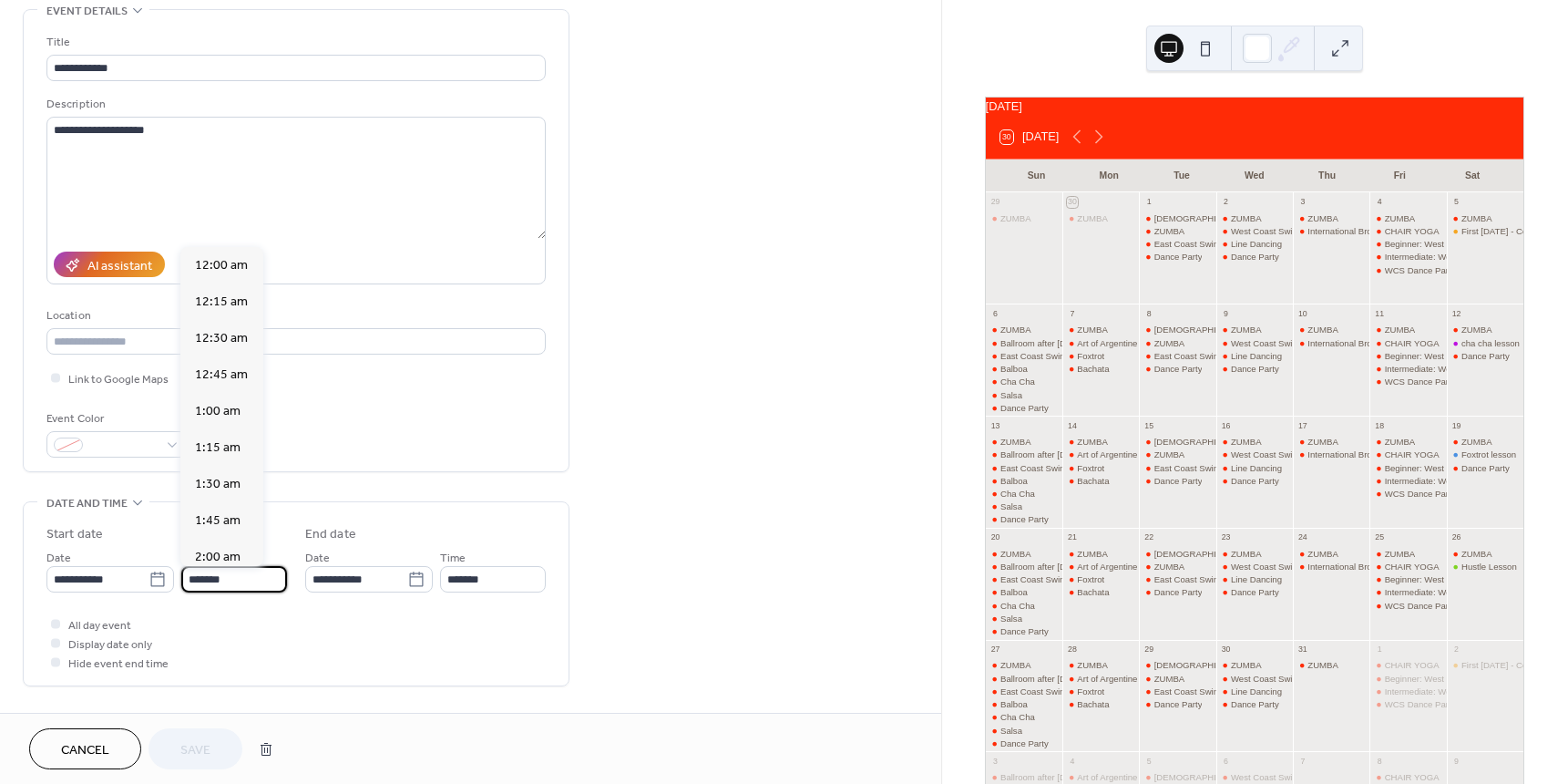 click on "*******" at bounding box center [234, 579] 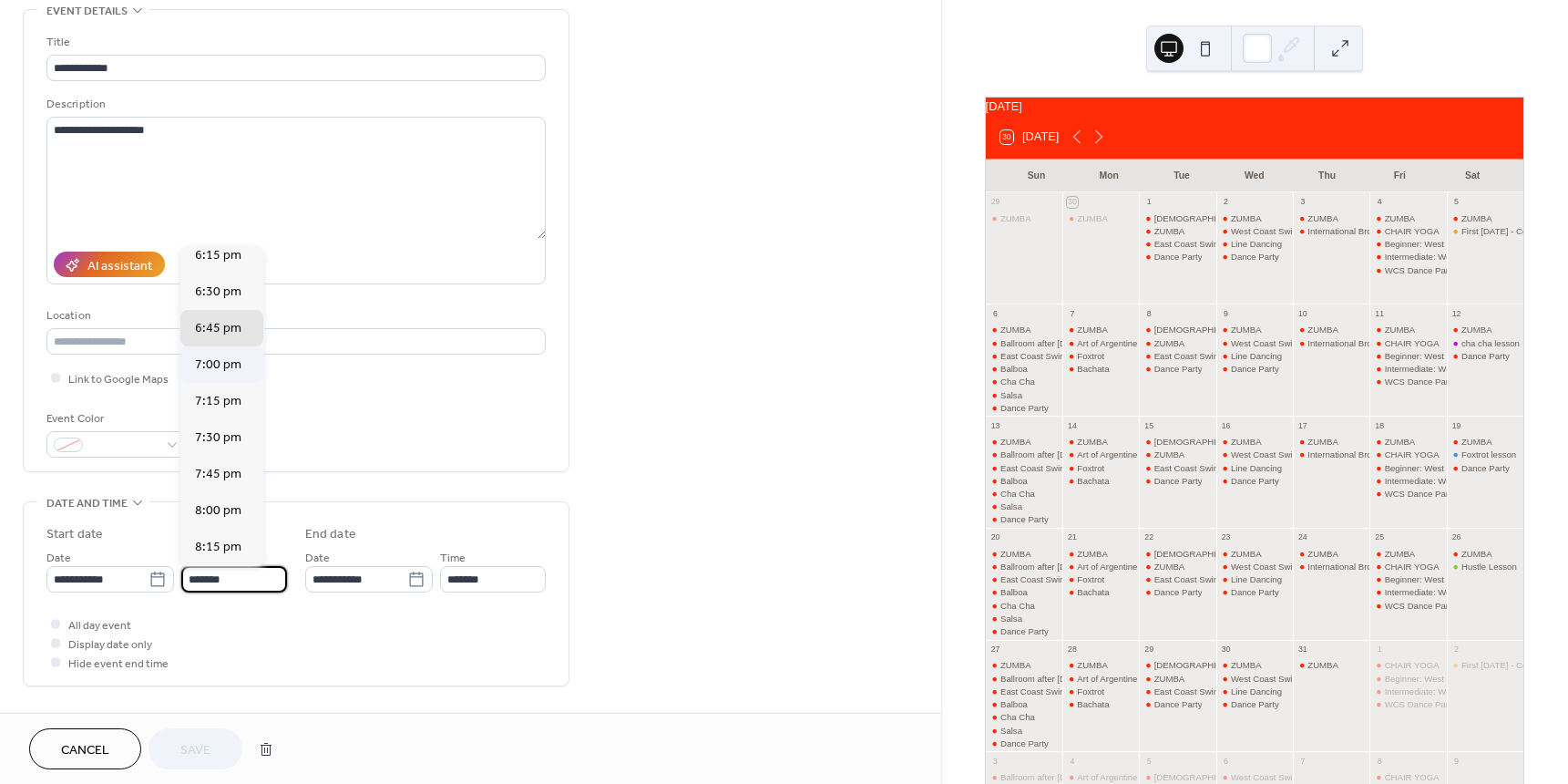 scroll, scrollTop: 2530, scrollLeft: 0, axis: vertical 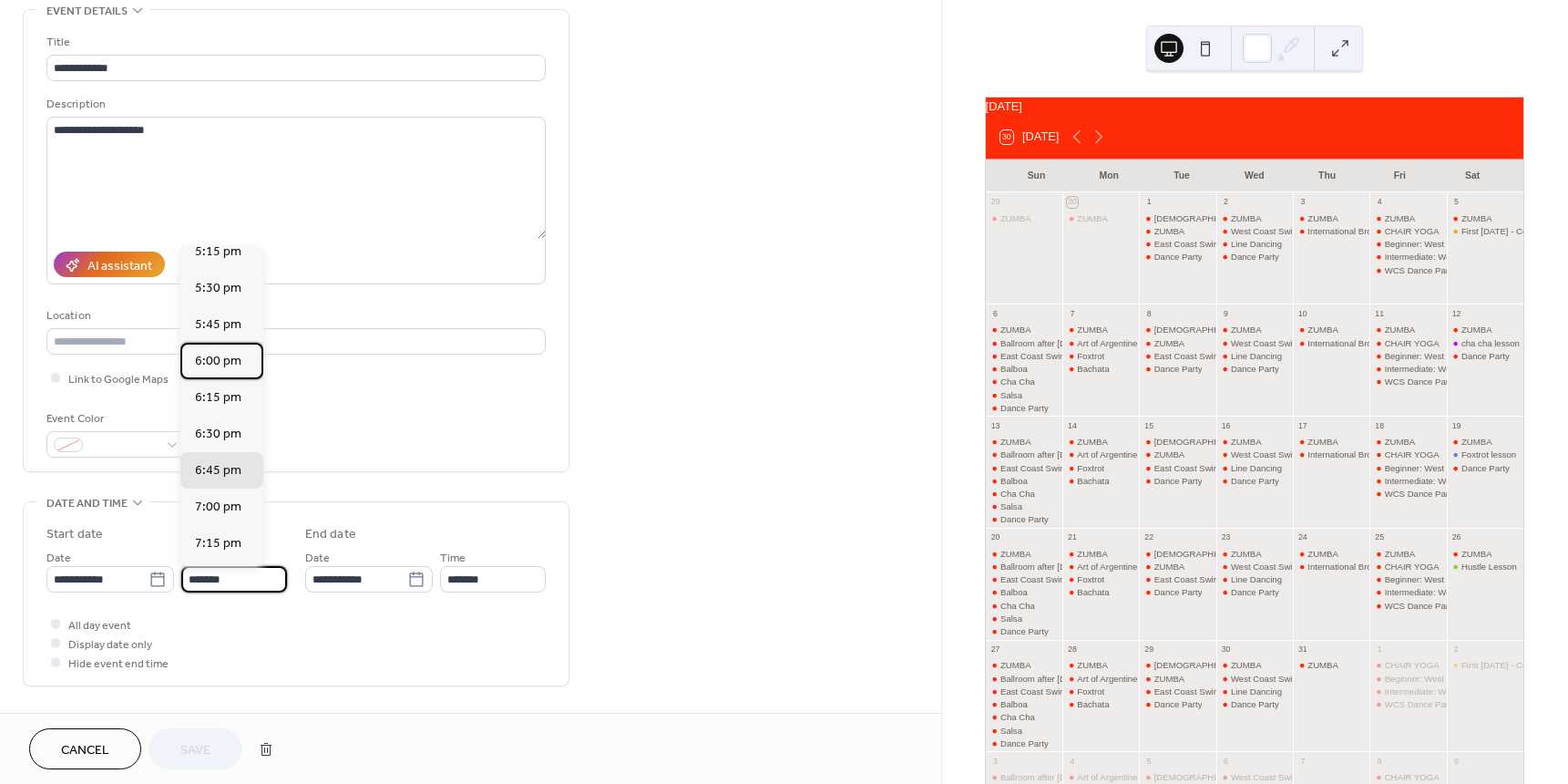 click on "6:00 pm" at bounding box center [218, 361] 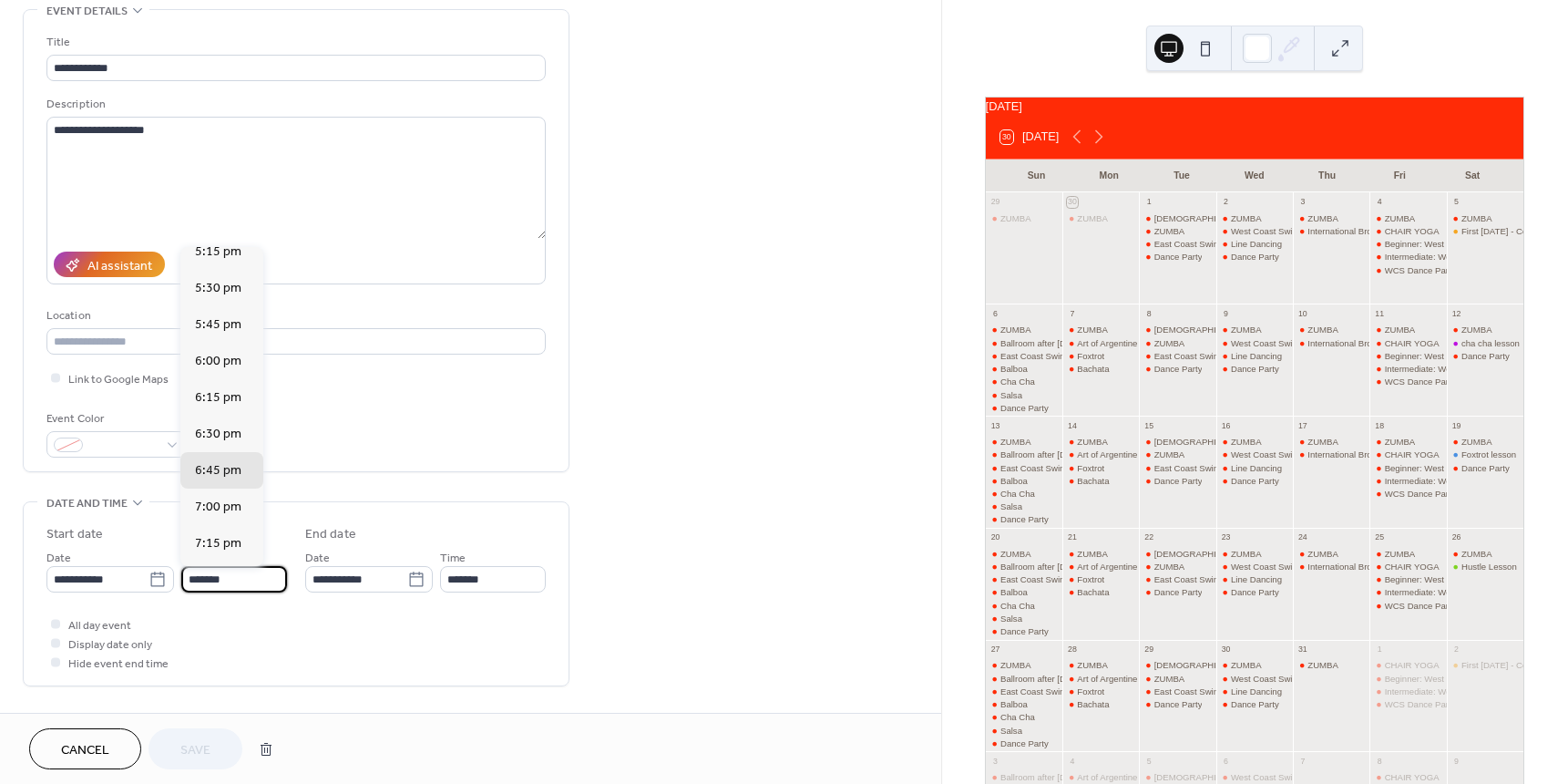 type on "*******" 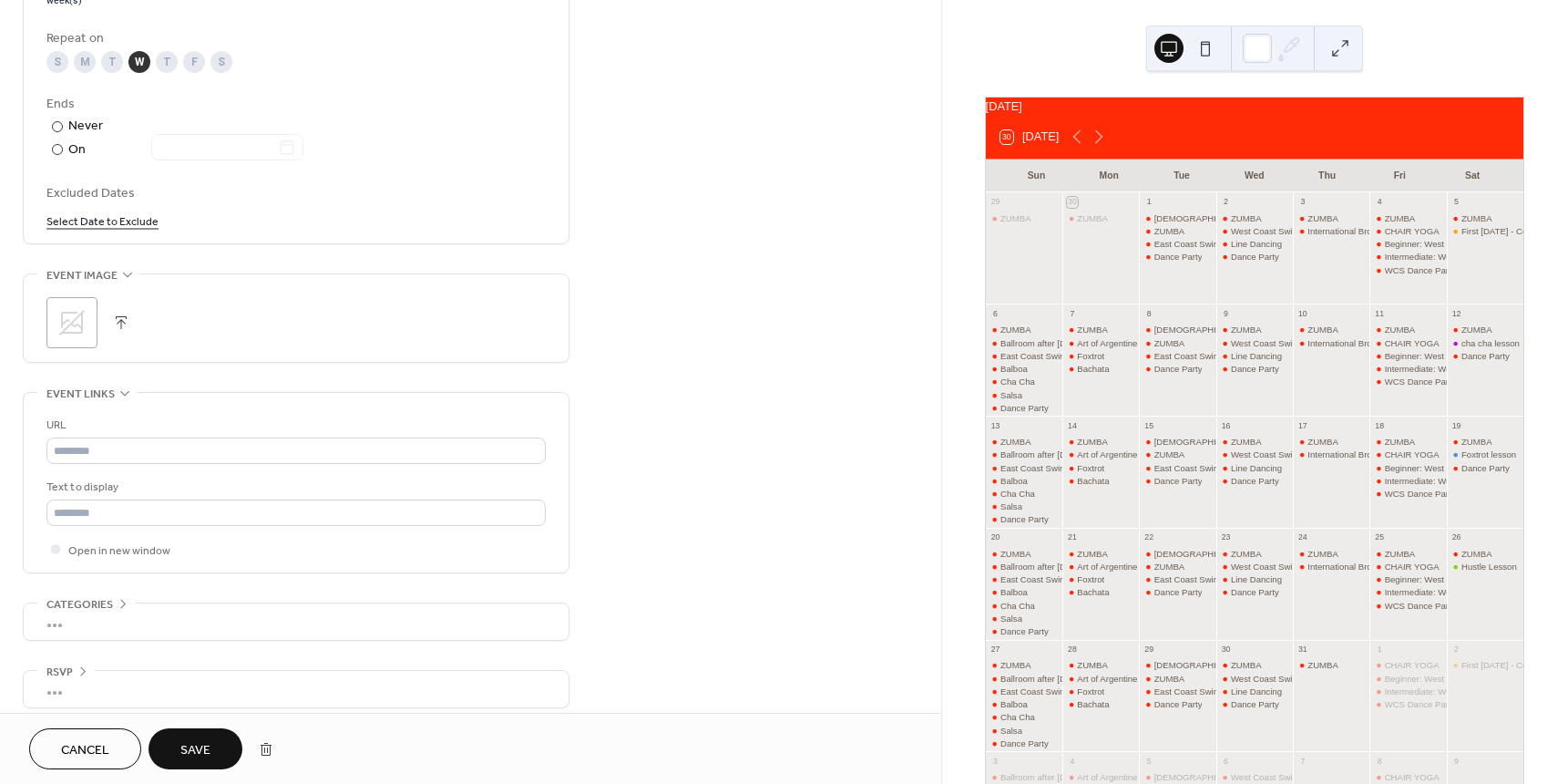 scroll, scrollTop: 950, scrollLeft: 0, axis: vertical 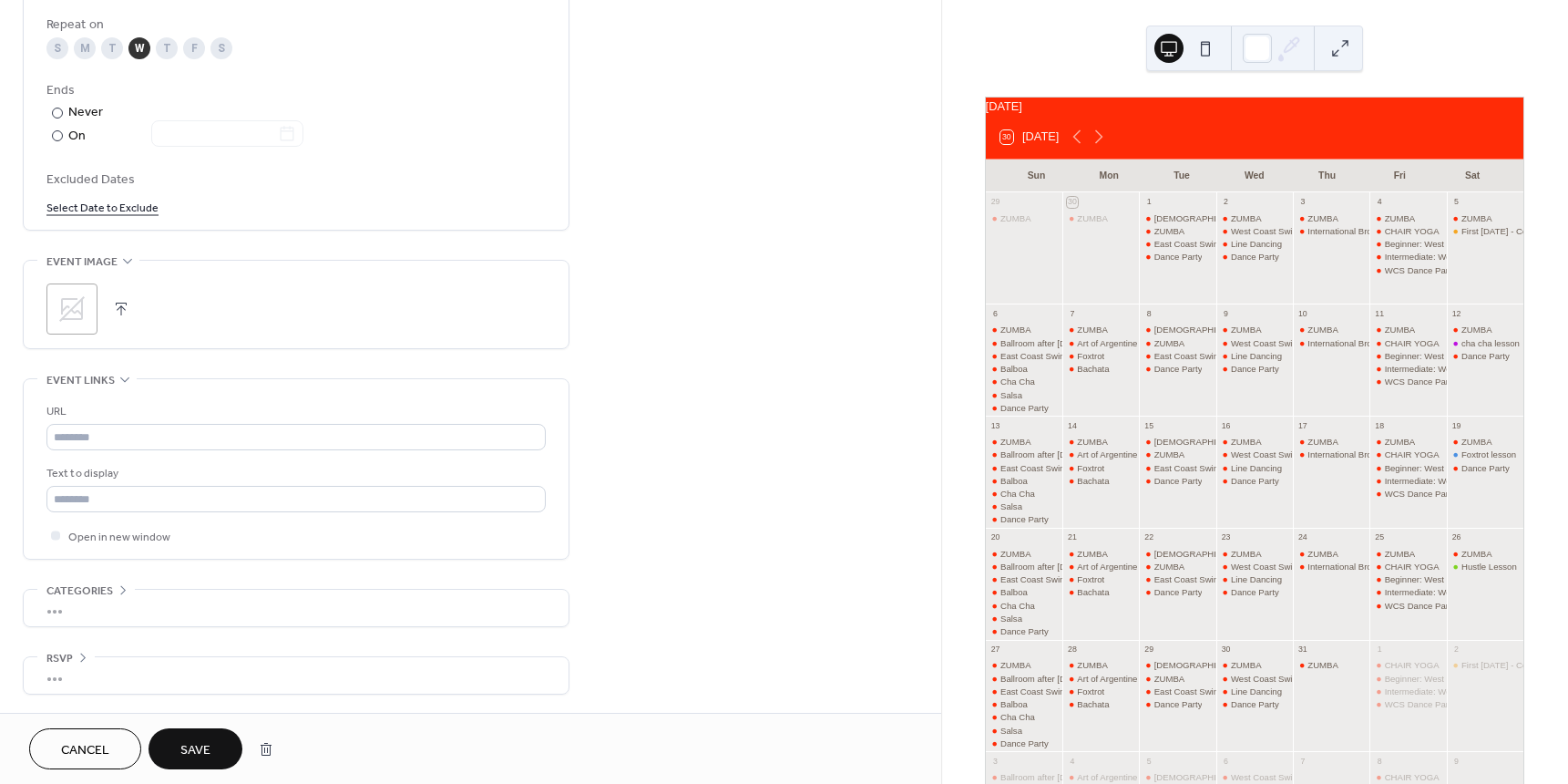 click on "Save" at bounding box center [195, 750] 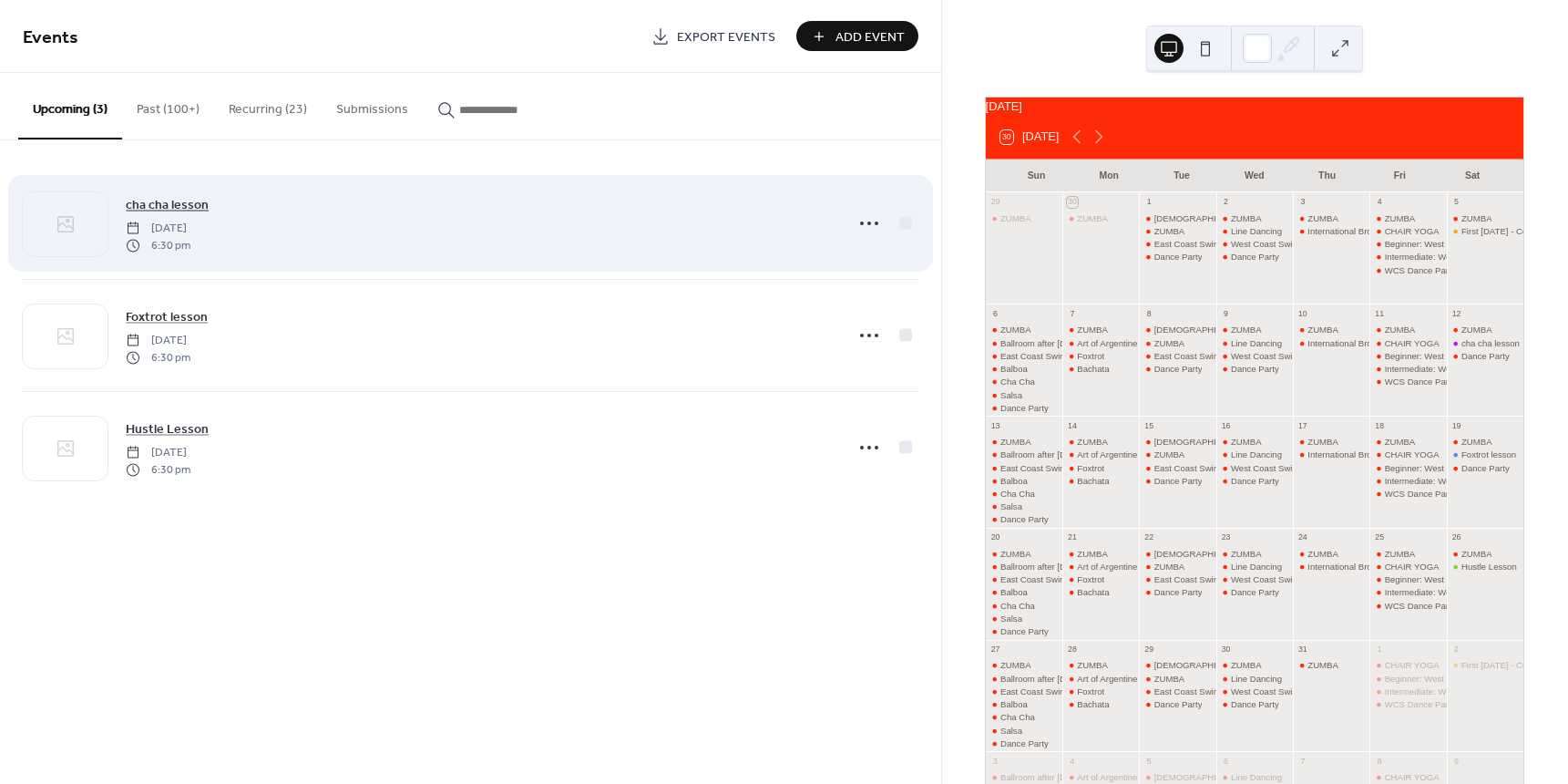 click on "cha cha lesson" at bounding box center [167, 205] 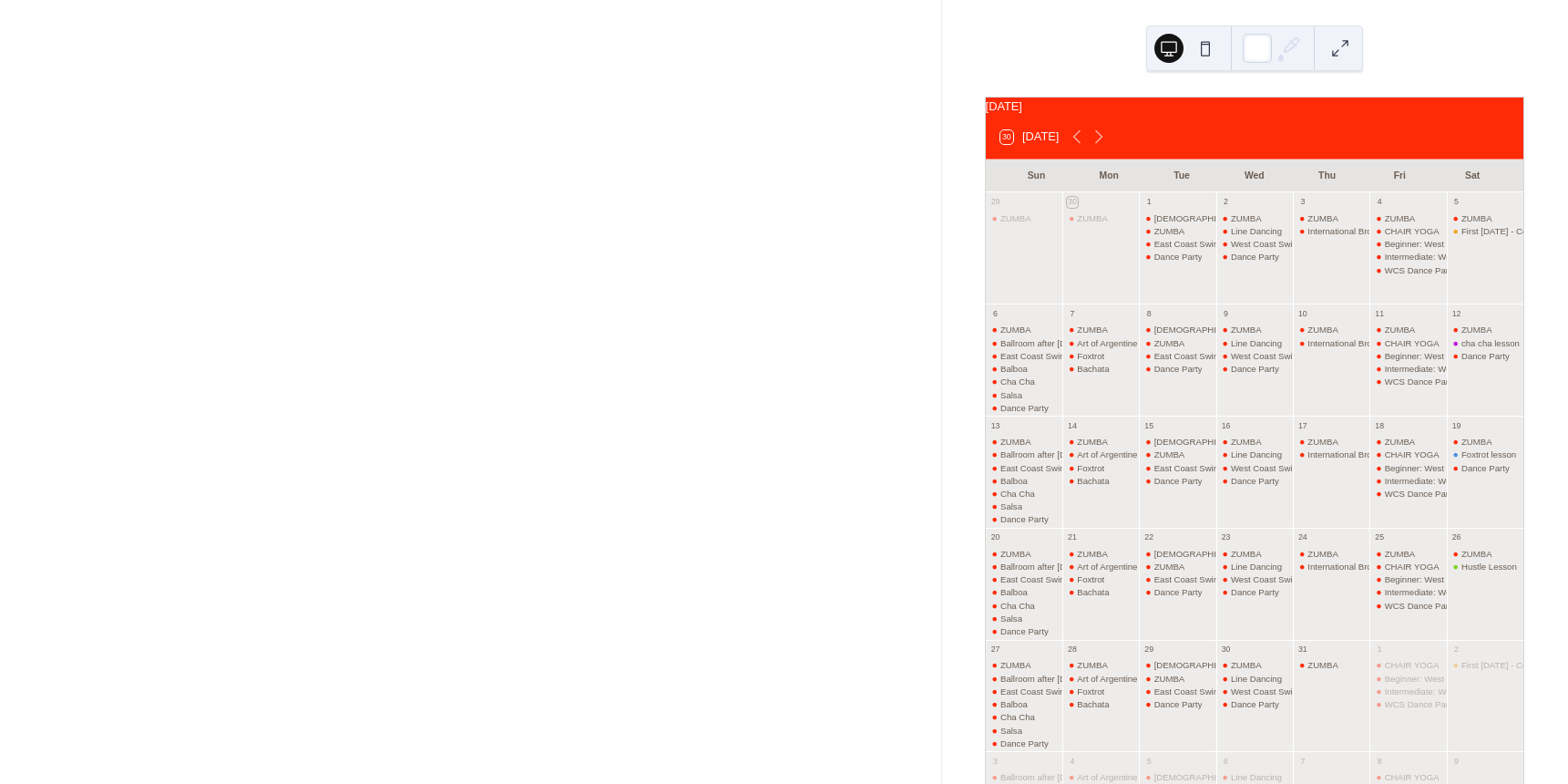click at bounding box center [470, 392] 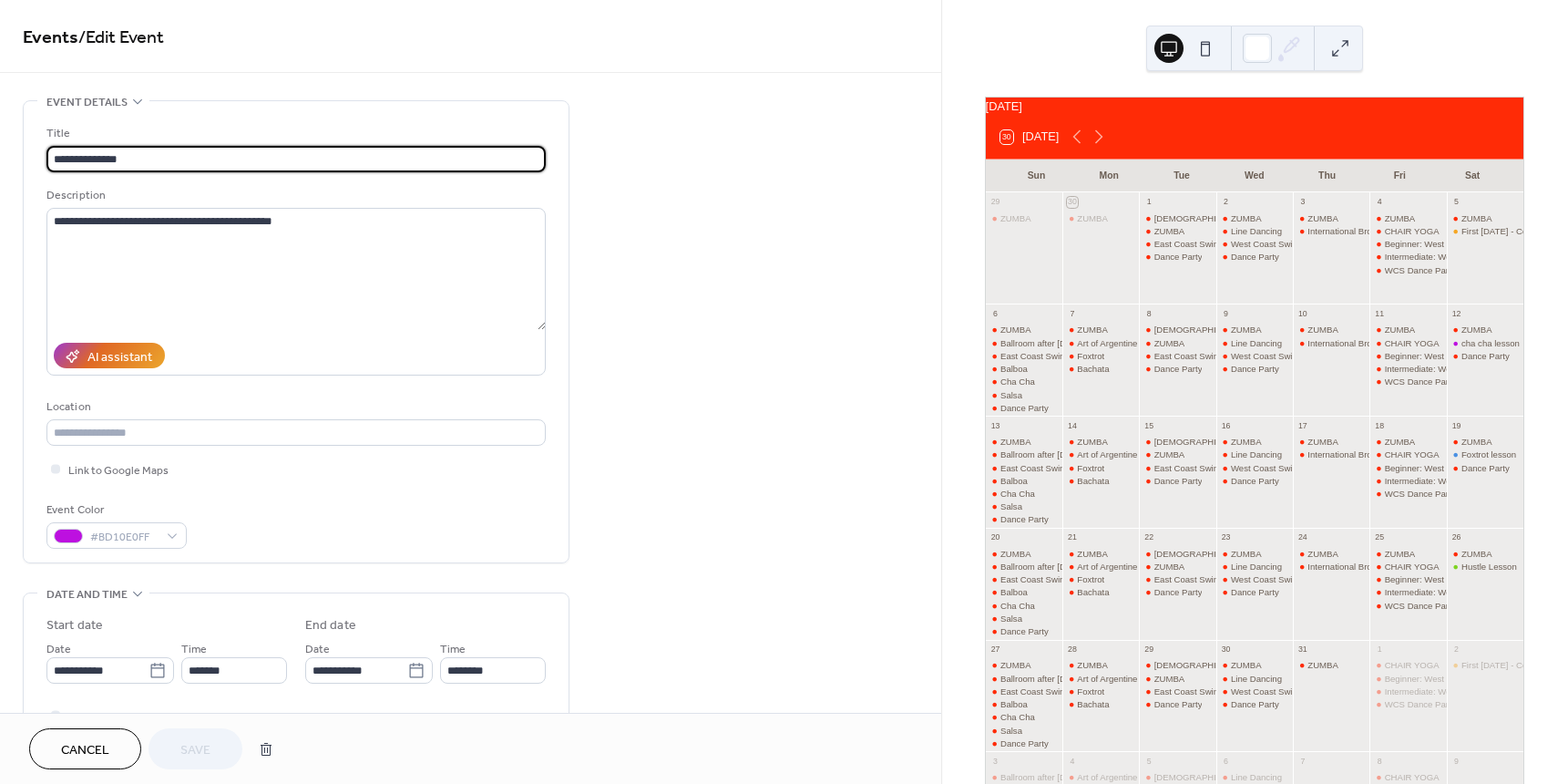 click on "**********" at bounding box center [296, 159] 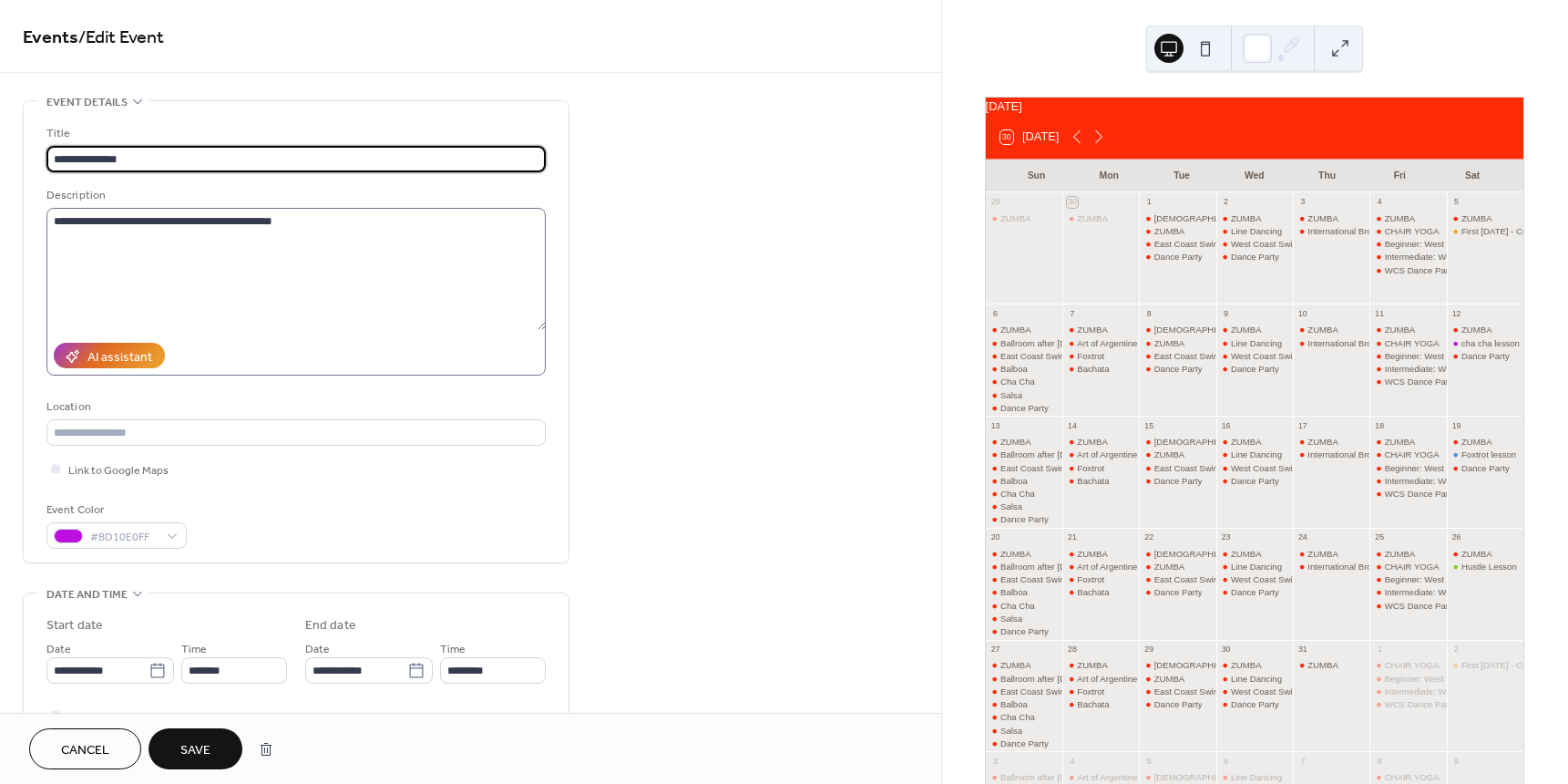 type on "**********" 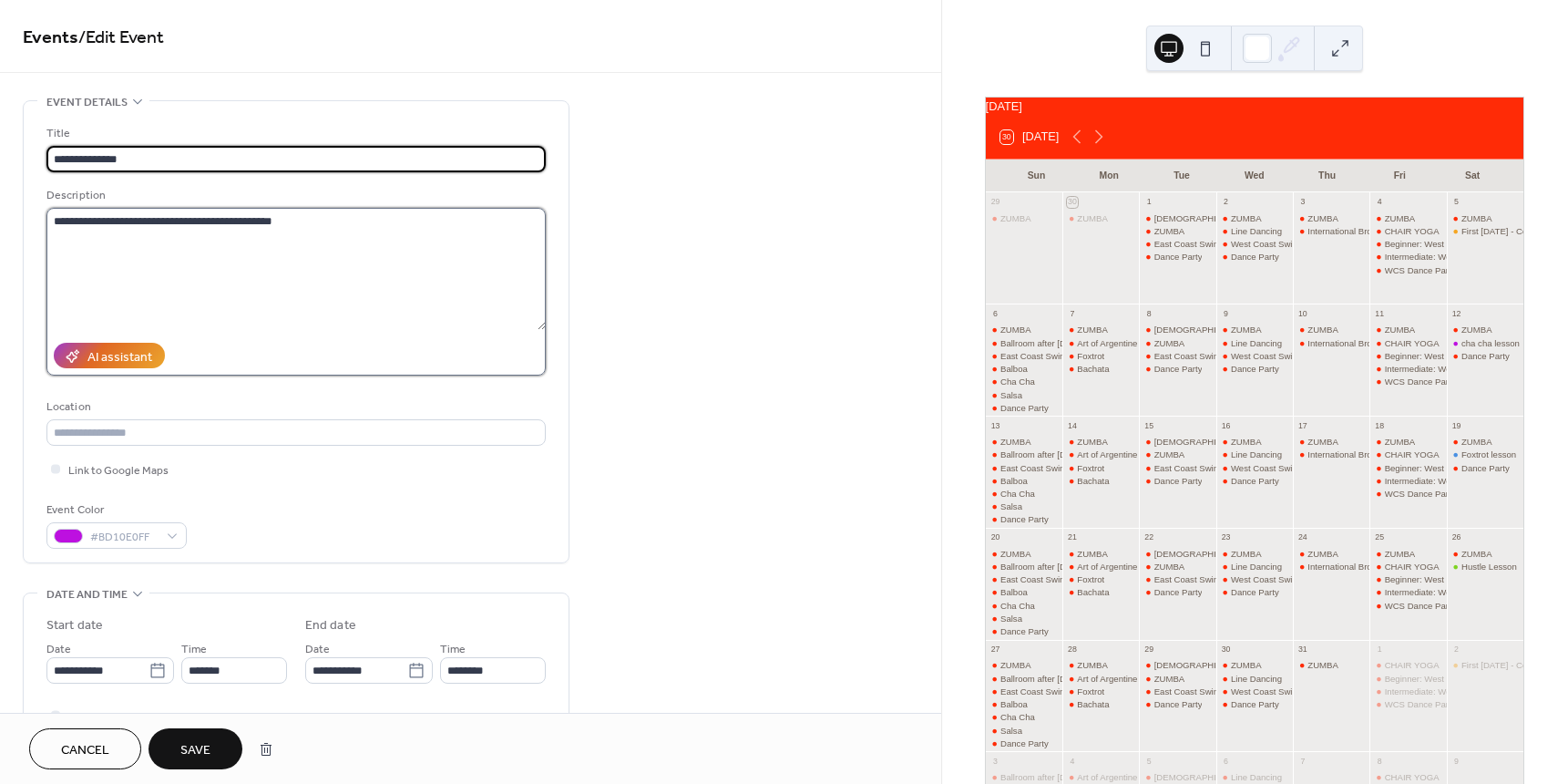 click on "**********" at bounding box center [296, 269] 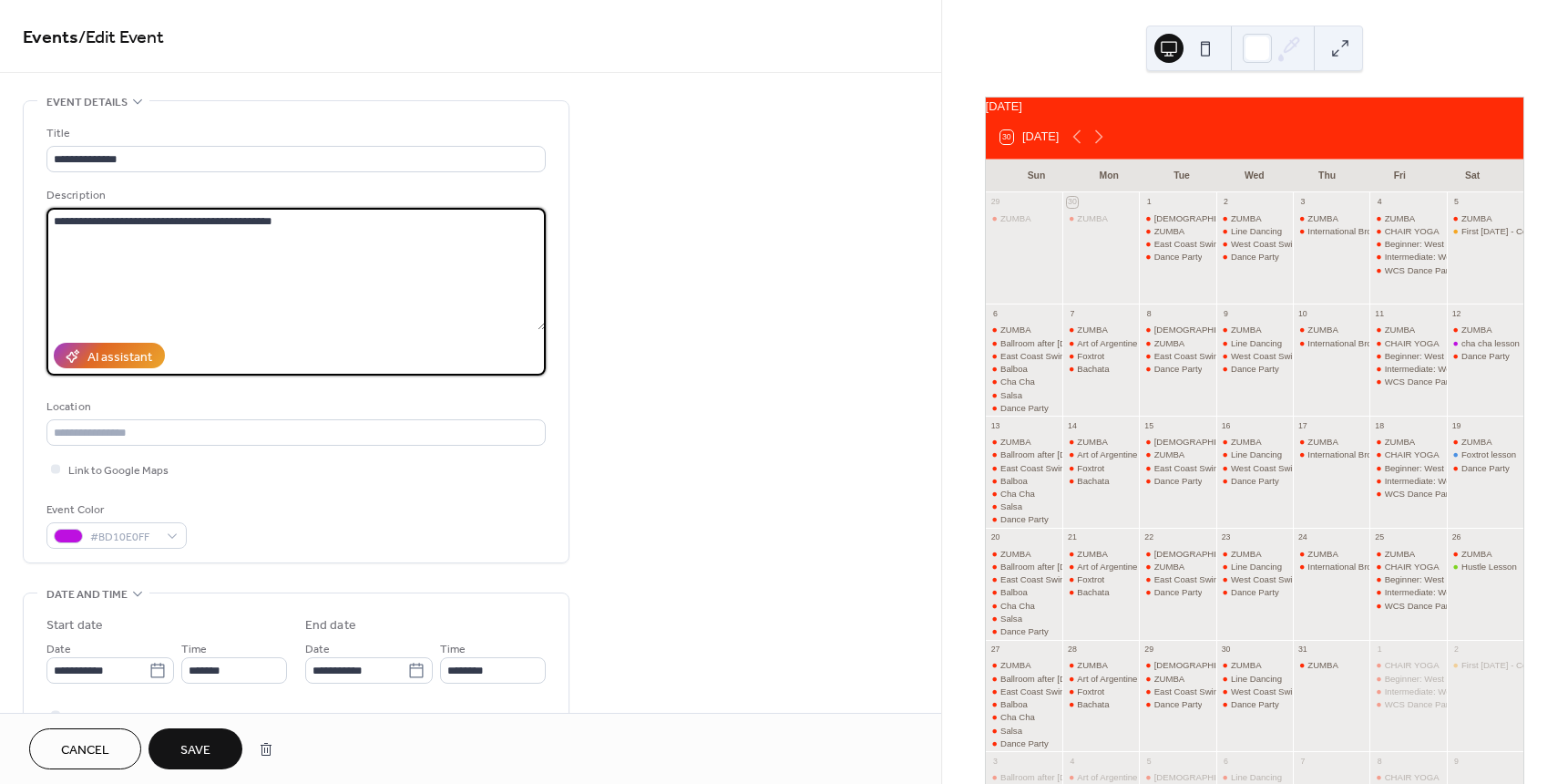 drag, startPoint x: 210, startPoint y: 223, endPoint x: 228, endPoint y: 293, distance: 72.27724 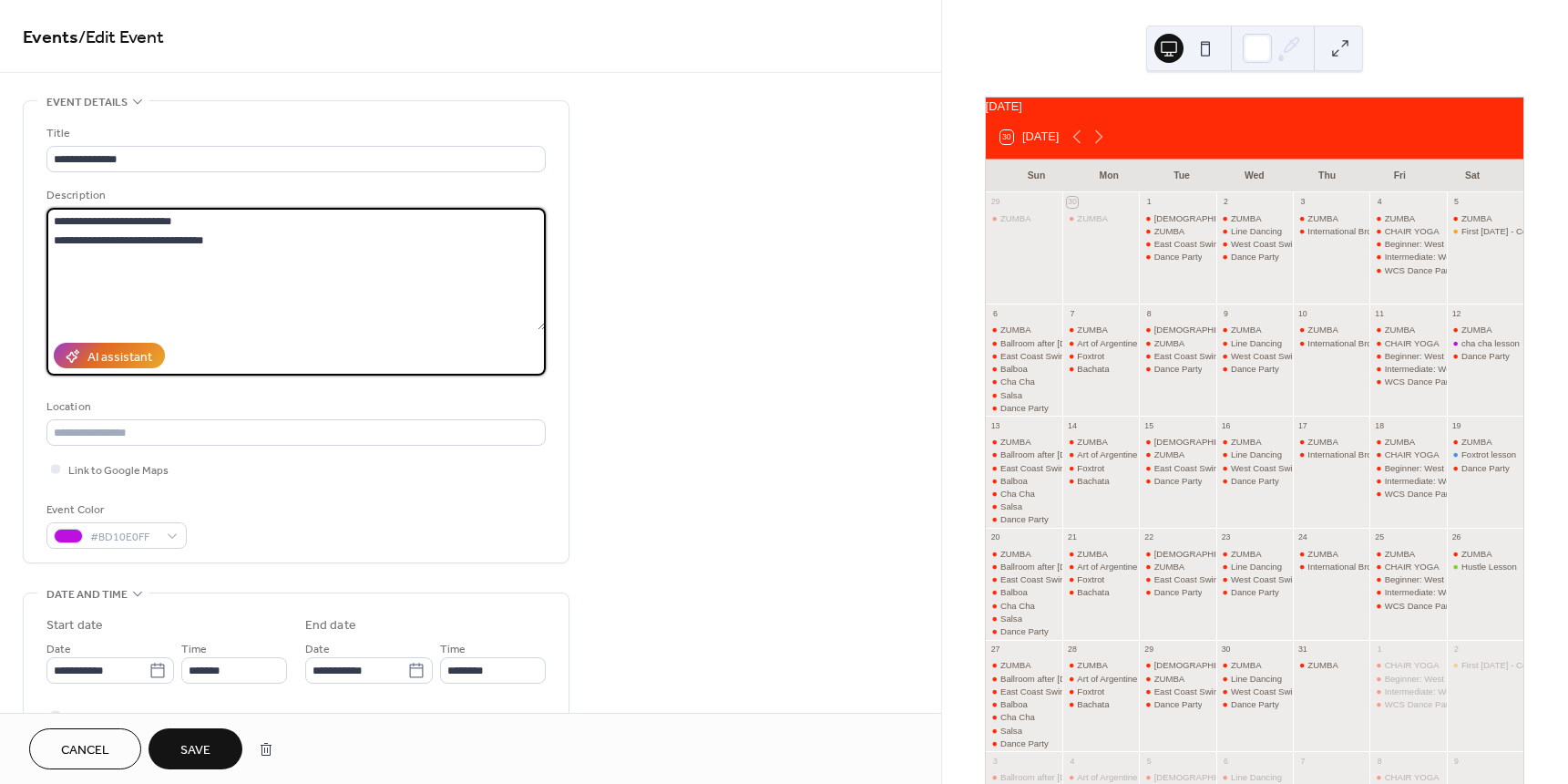click on "**********" at bounding box center (296, 269) 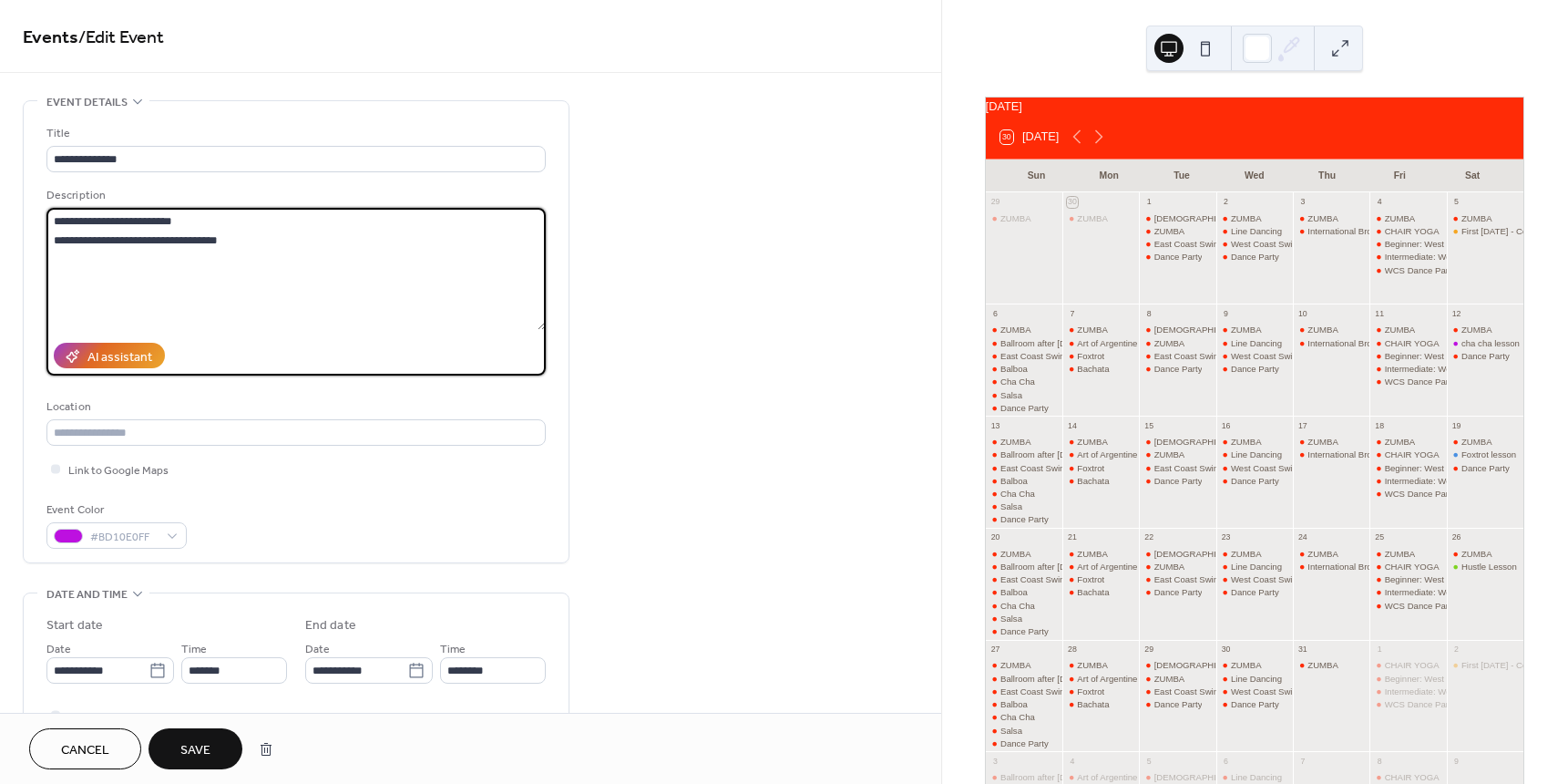 click on "**********" at bounding box center [296, 269] 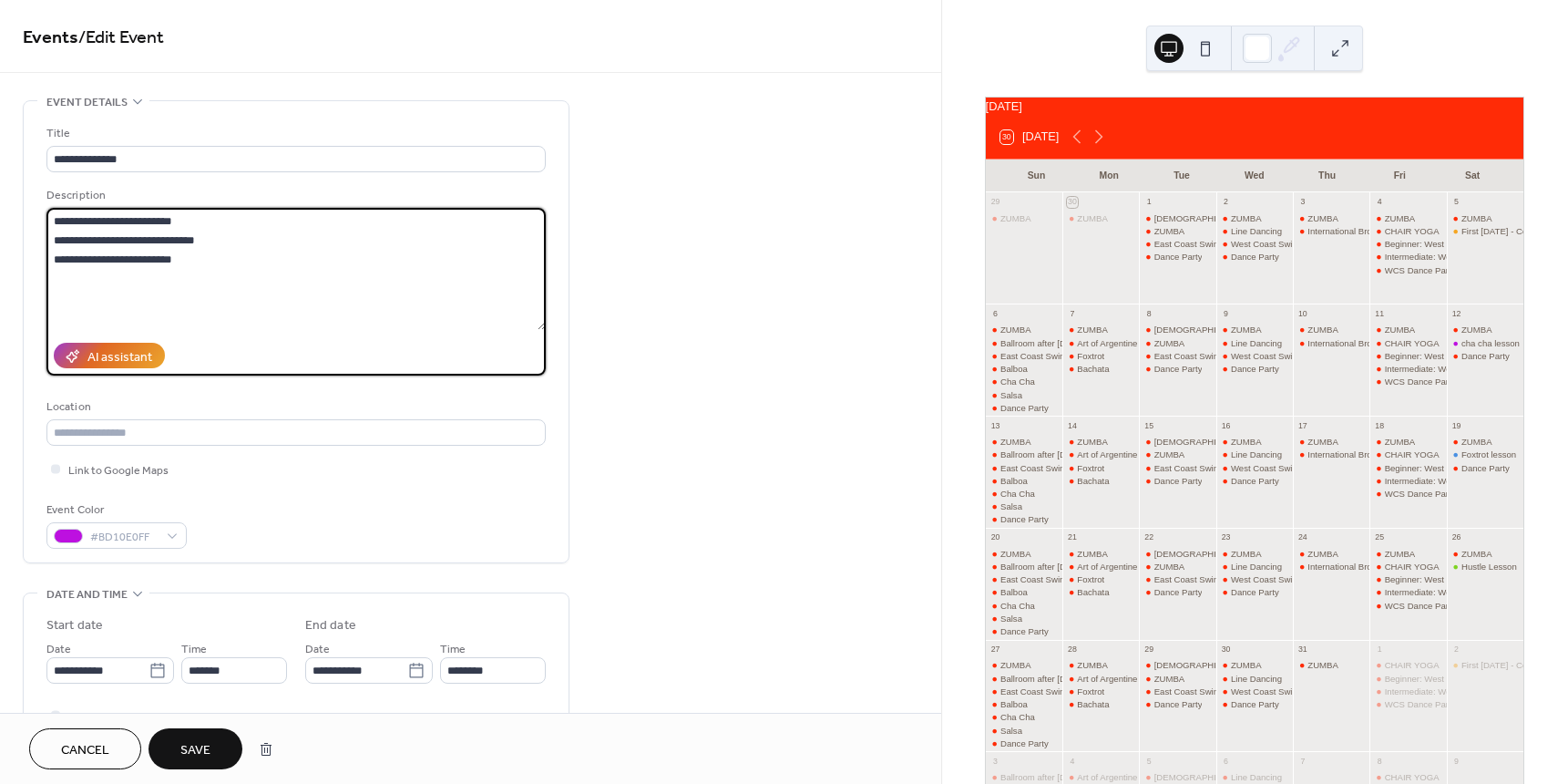 click on "**********" at bounding box center (296, 269) 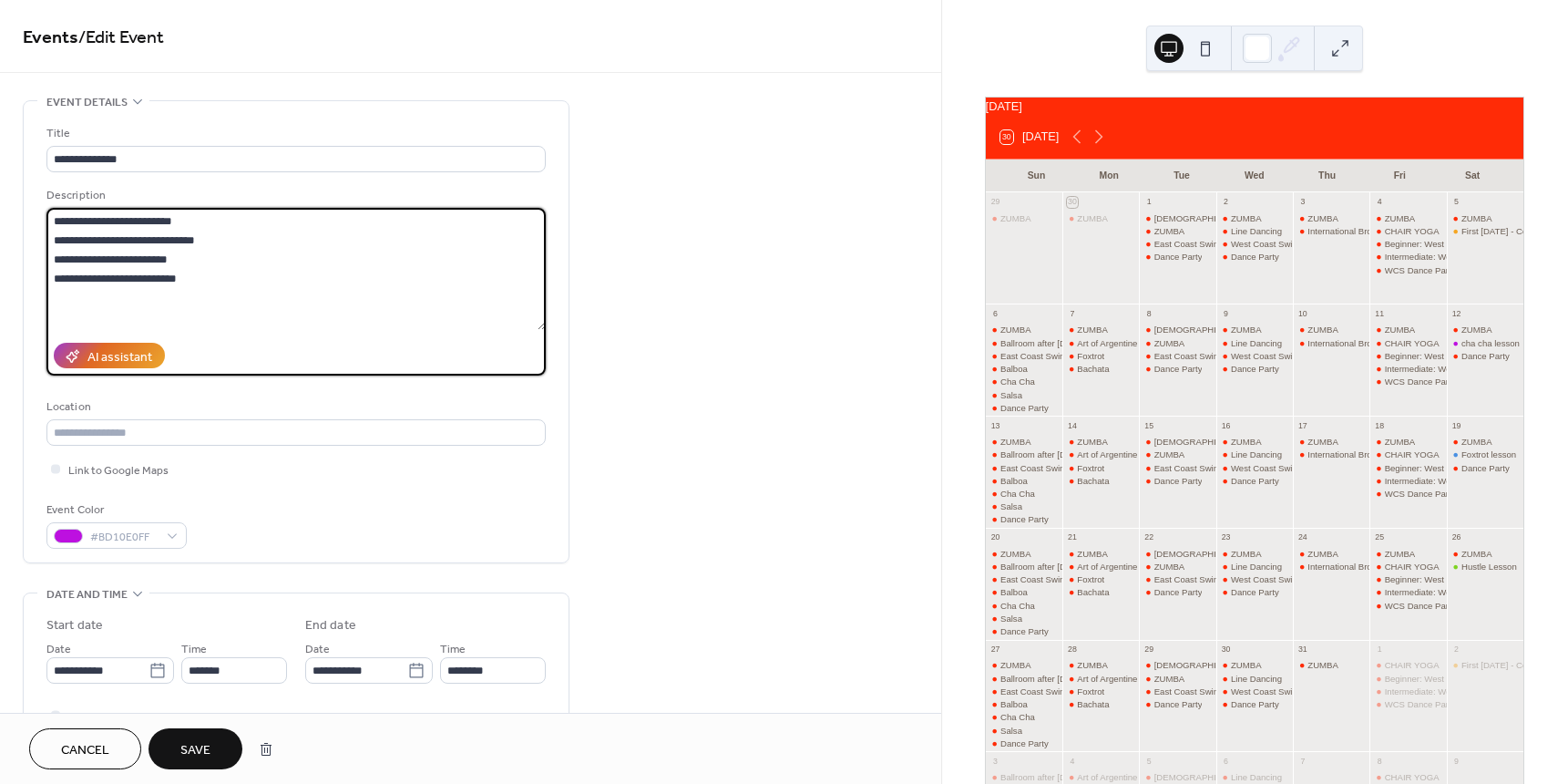 click on "**********" at bounding box center (296, 269) 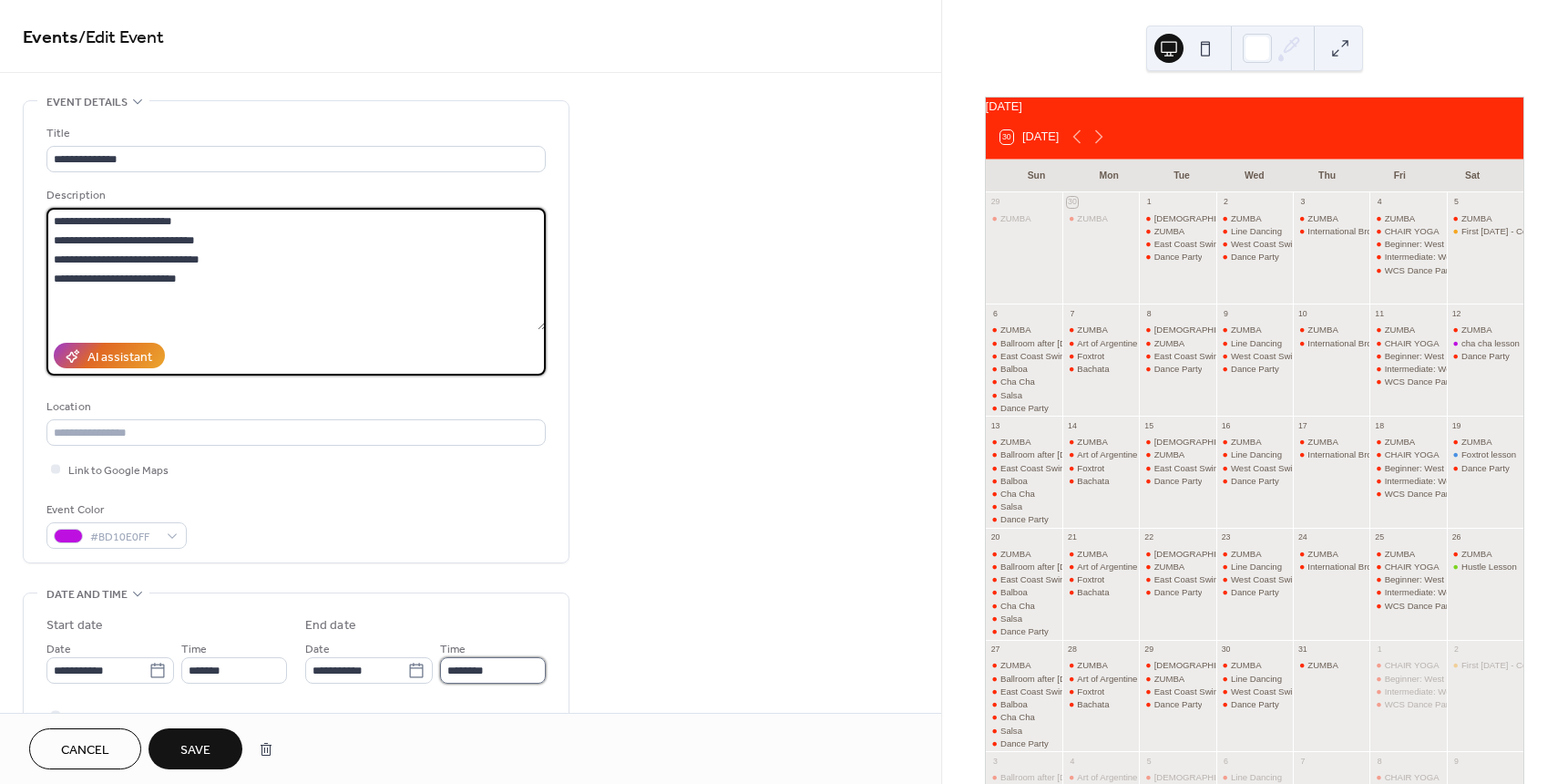 click on "********" at bounding box center [493, 670] 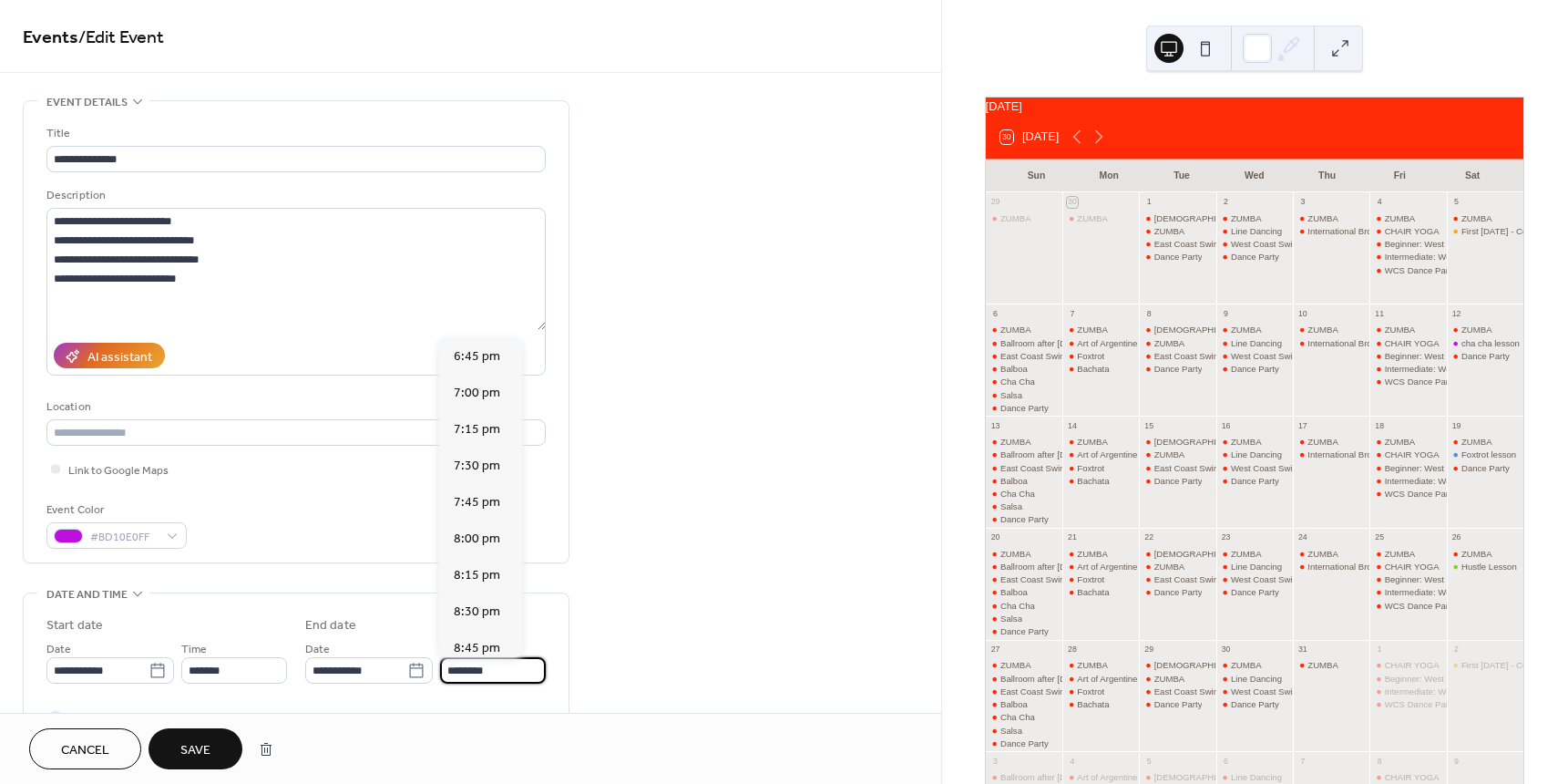 scroll, scrollTop: 466, scrollLeft: 0, axis: vertical 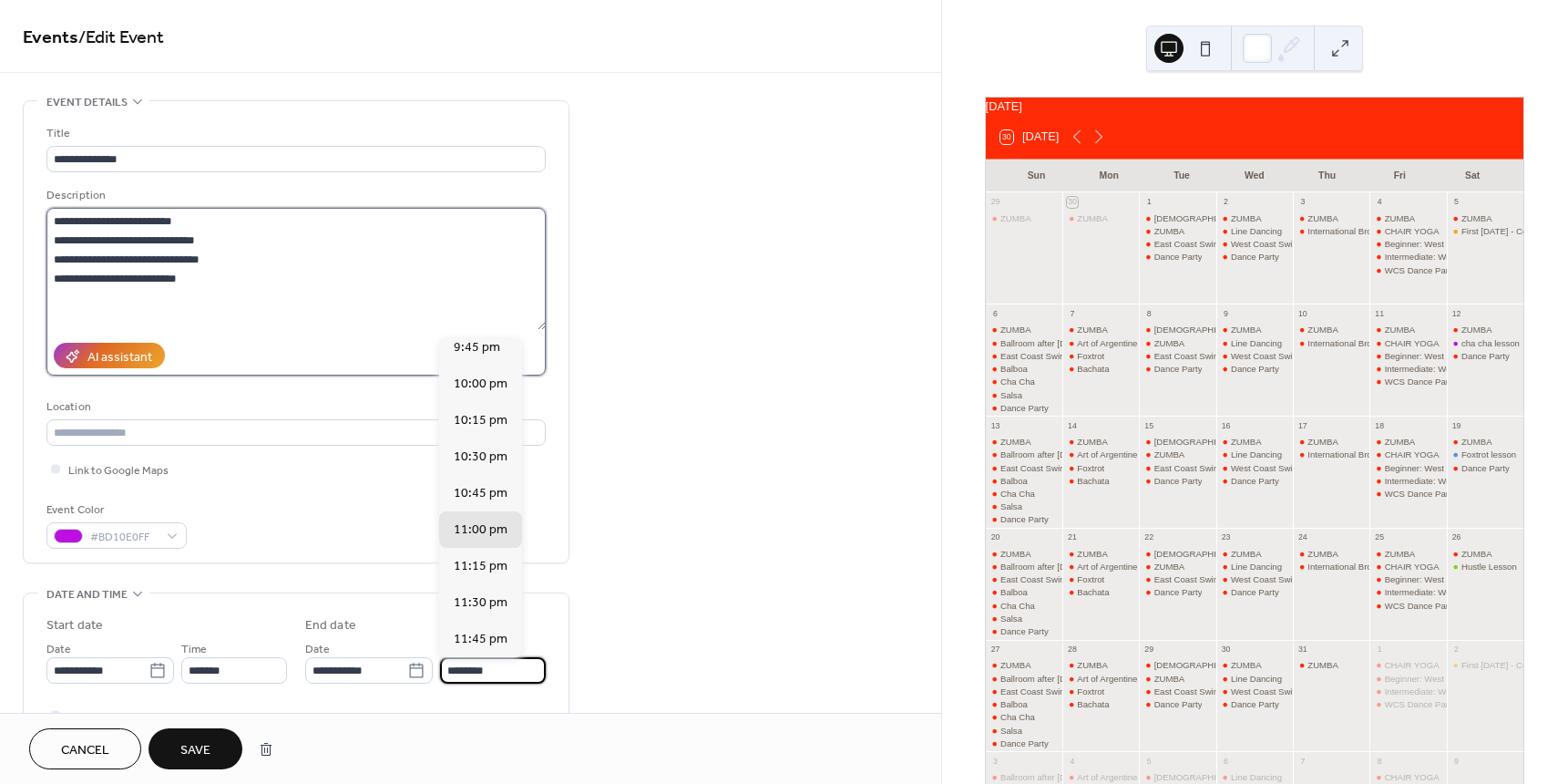 click on "**********" at bounding box center [296, 269] 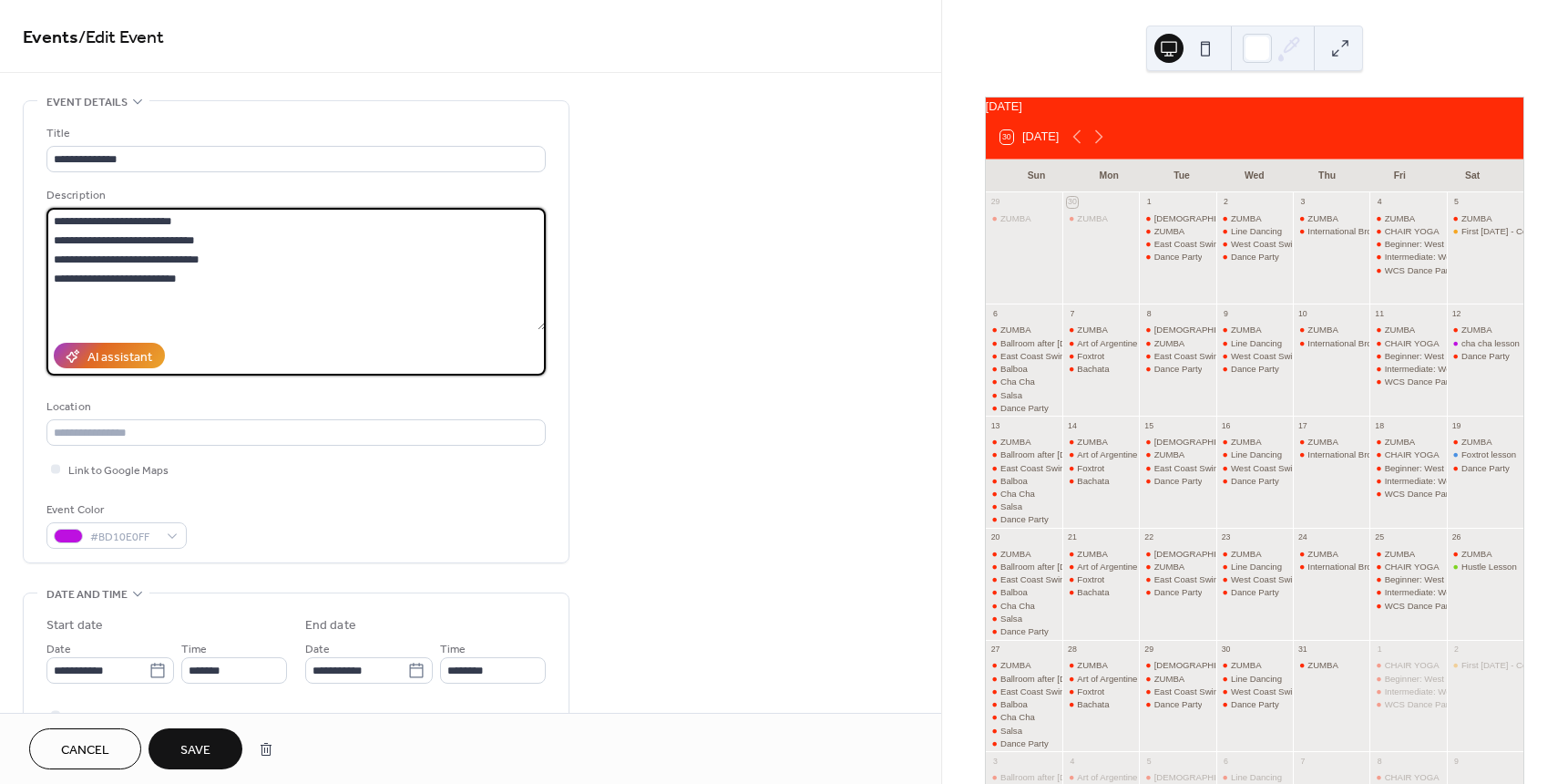 click on "**********" at bounding box center [296, 269] 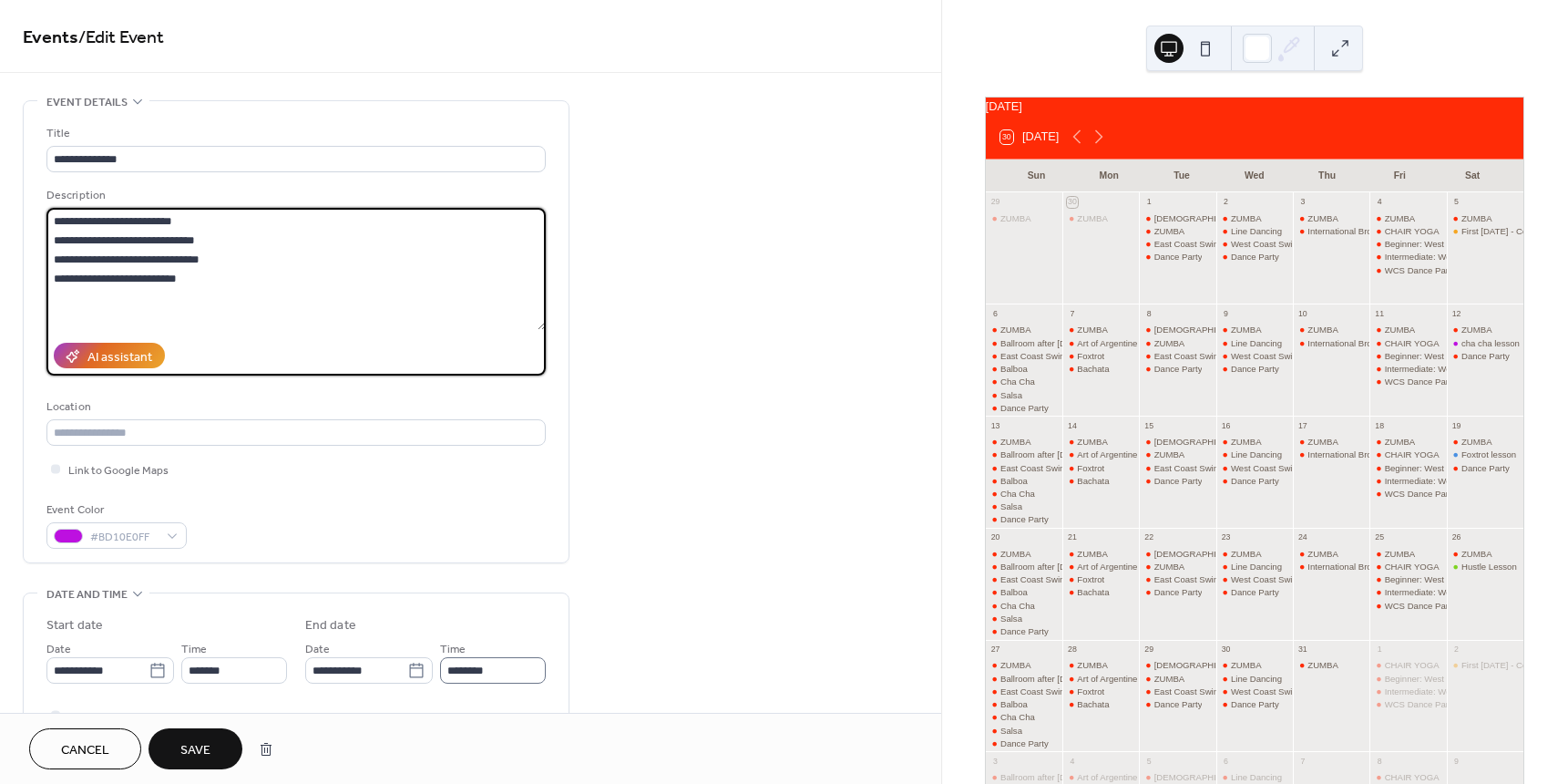 type on "**********" 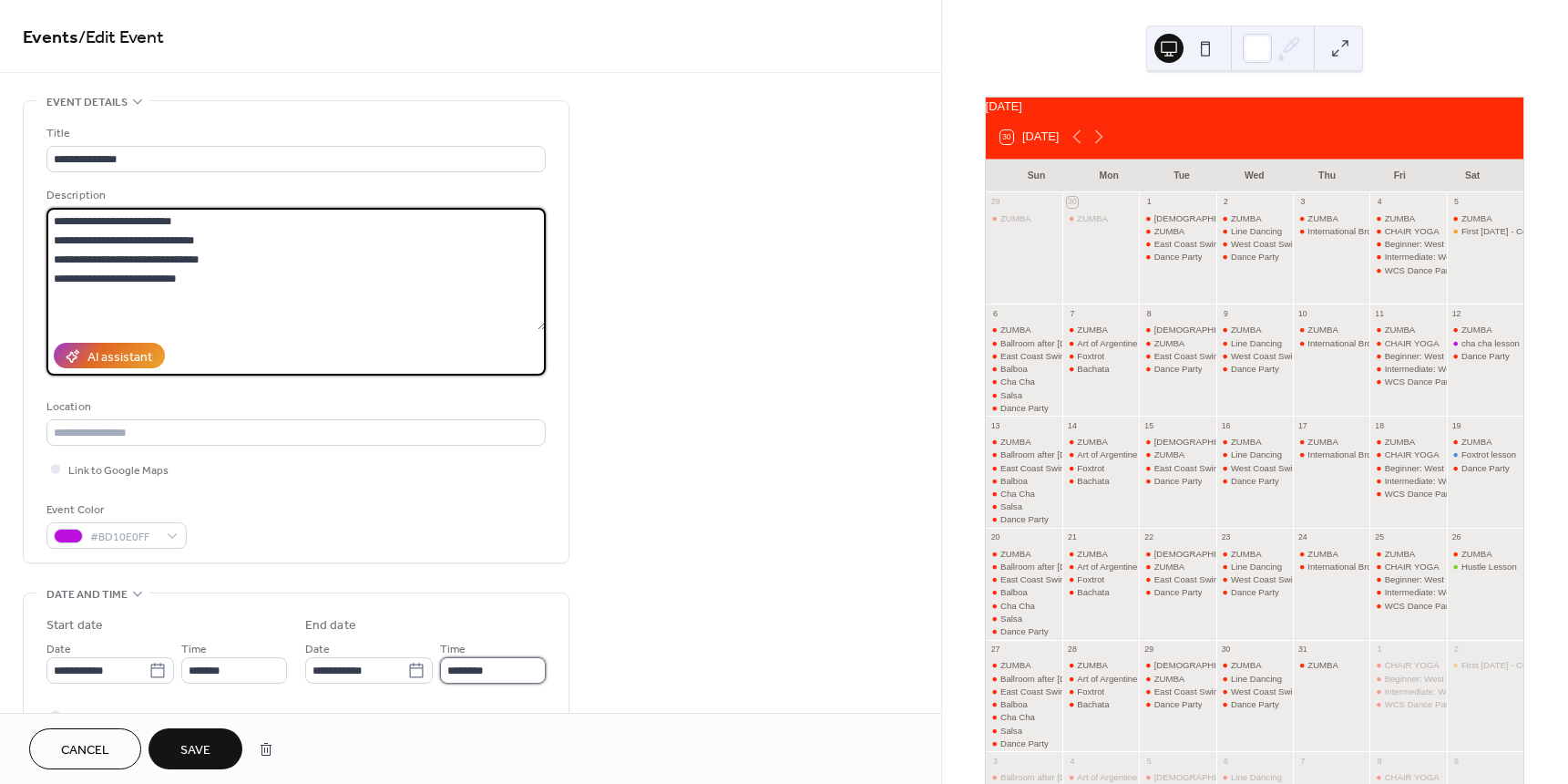 click on "********" at bounding box center [493, 670] 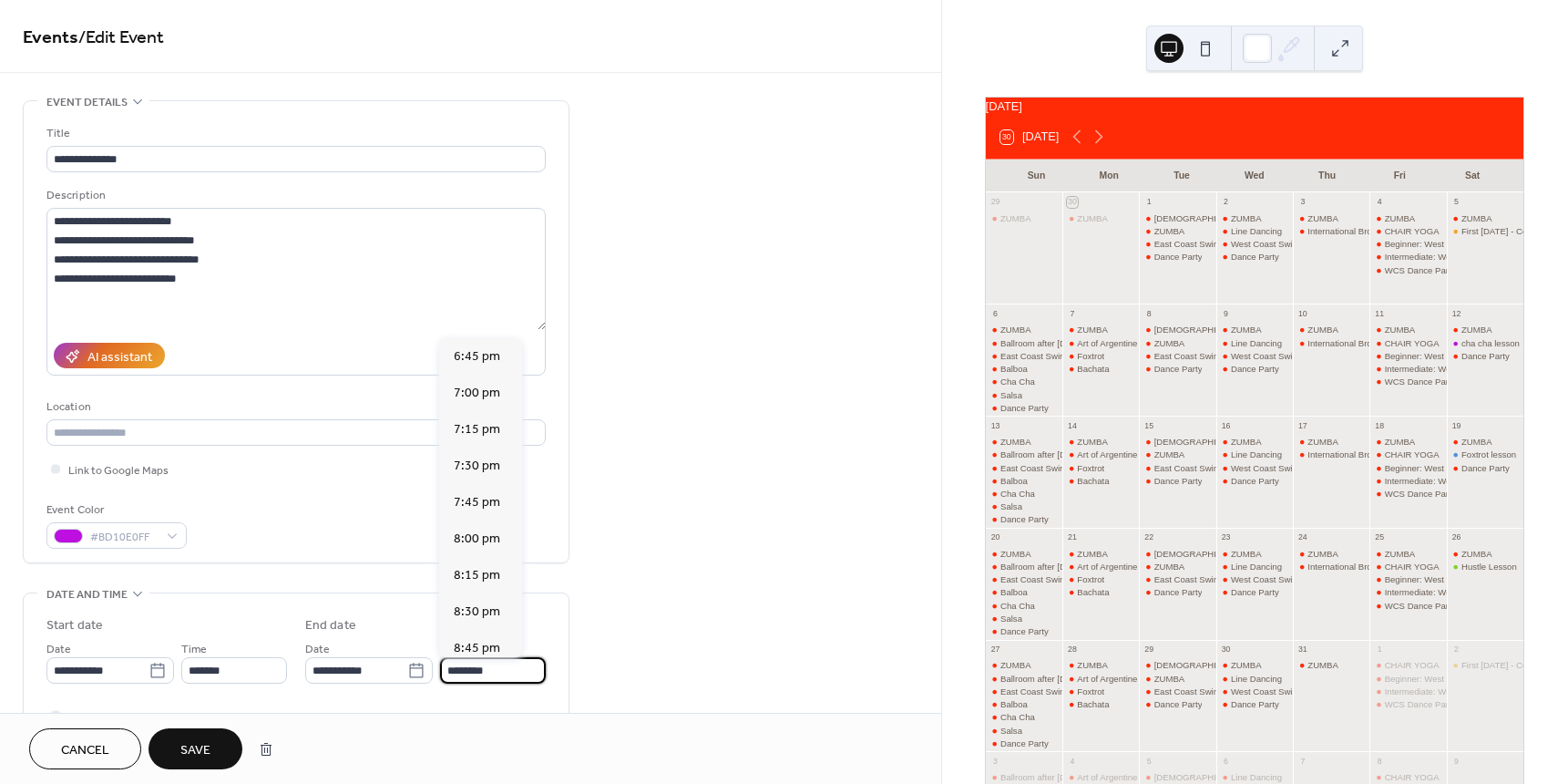 scroll, scrollTop: 466, scrollLeft: 0, axis: vertical 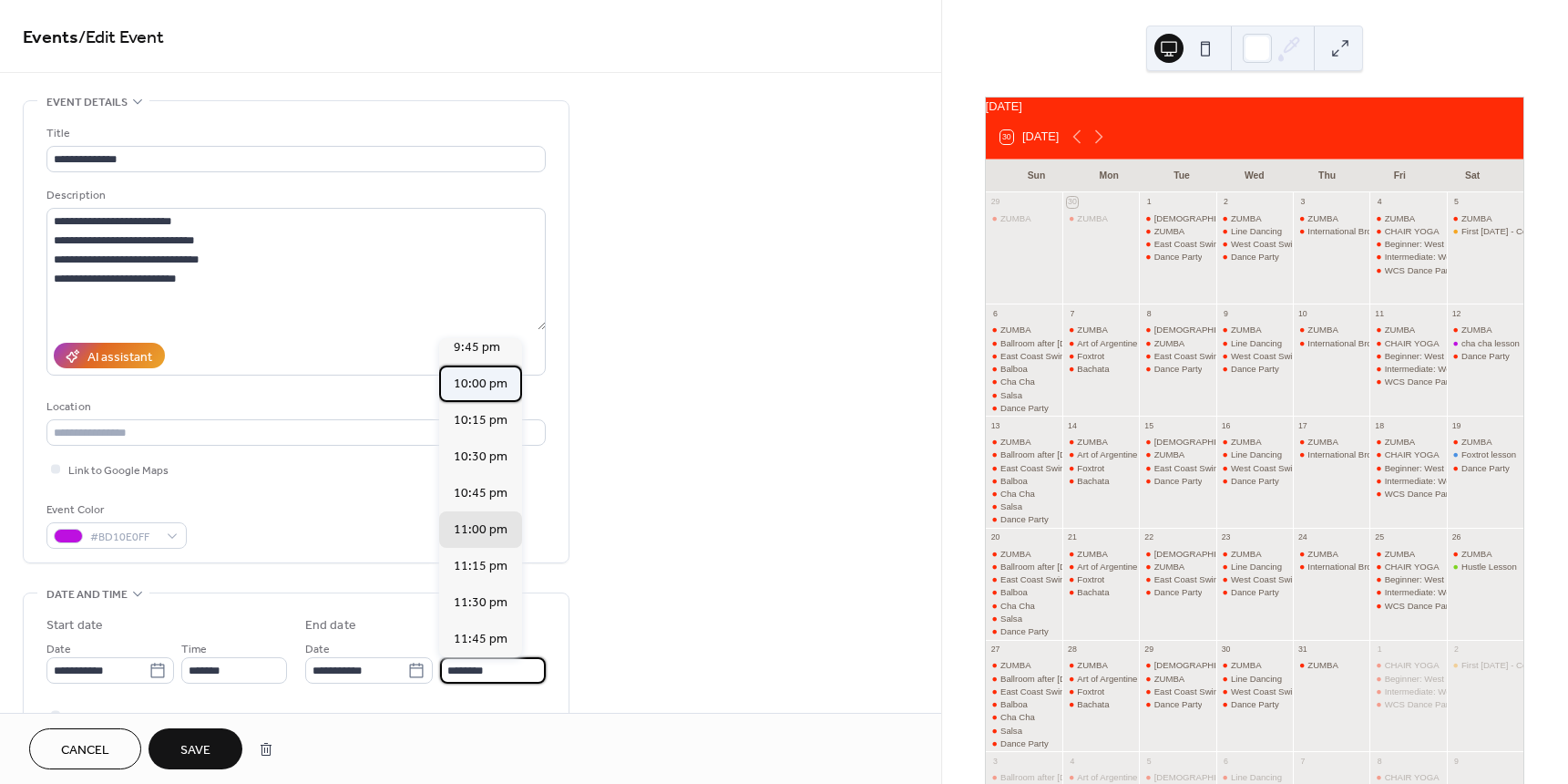 click on "10:00 pm" at bounding box center (480, 384) 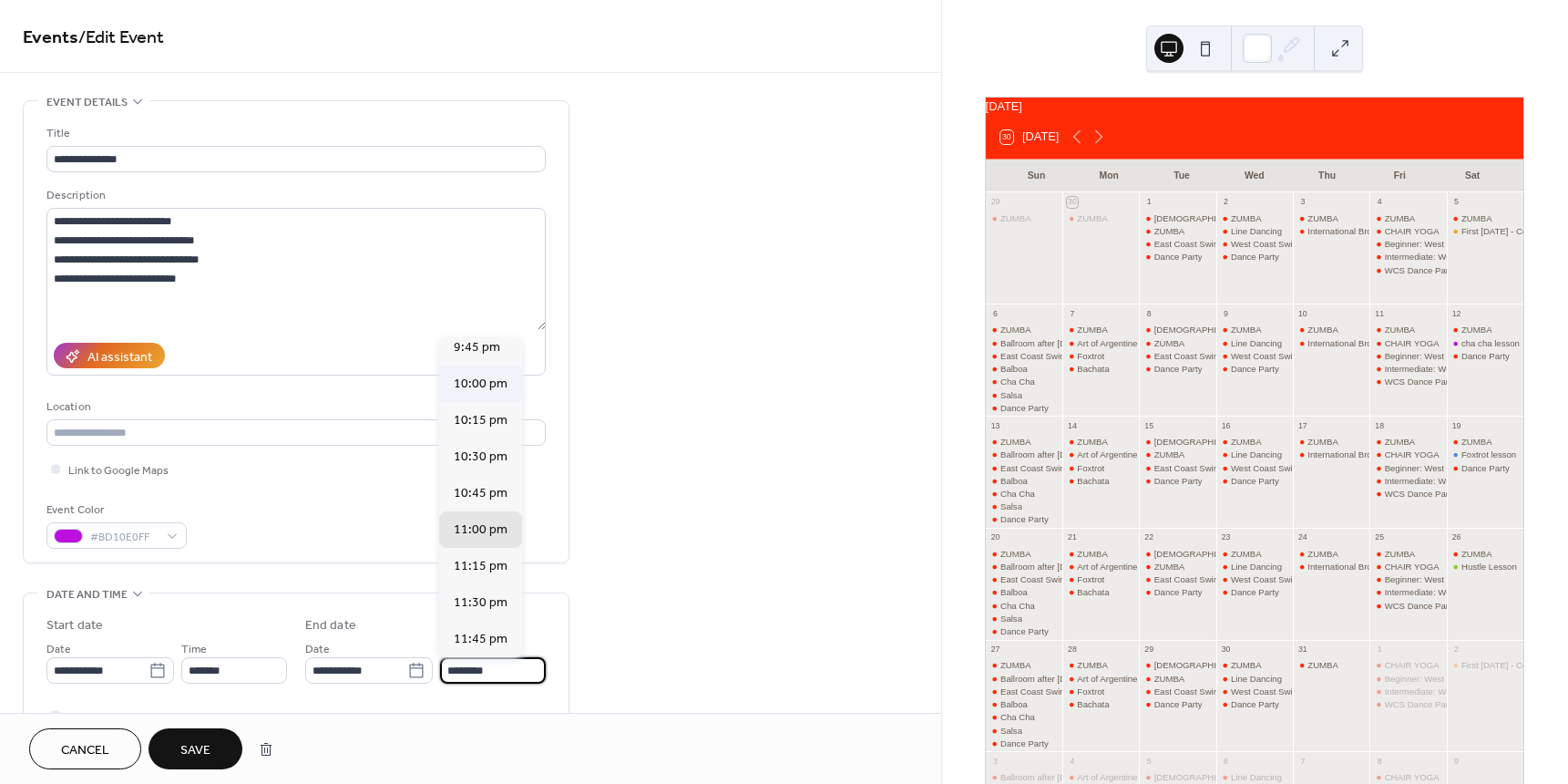 type on "********" 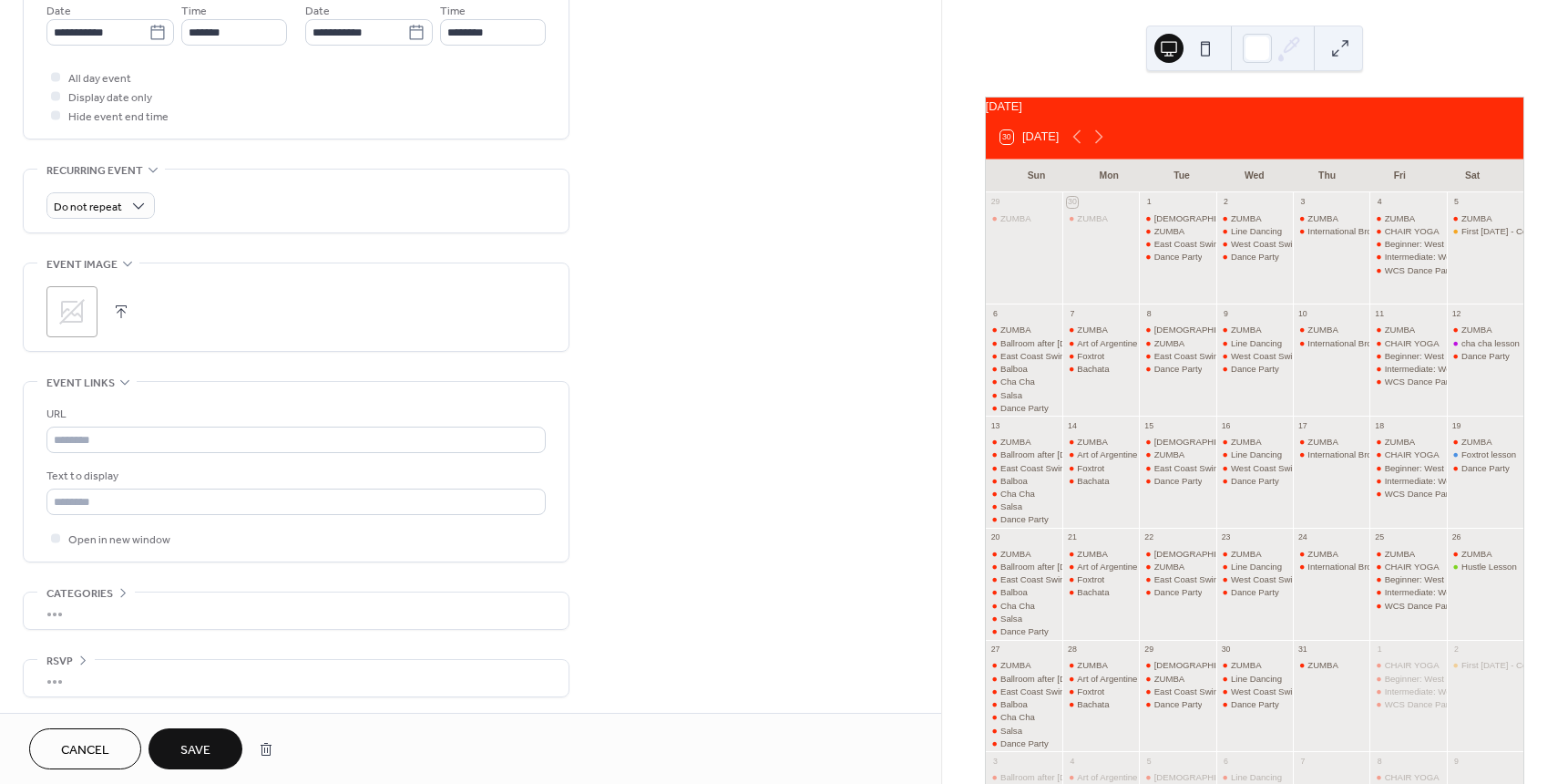 scroll, scrollTop: 641, scrollLeft: 0, axis: vertical 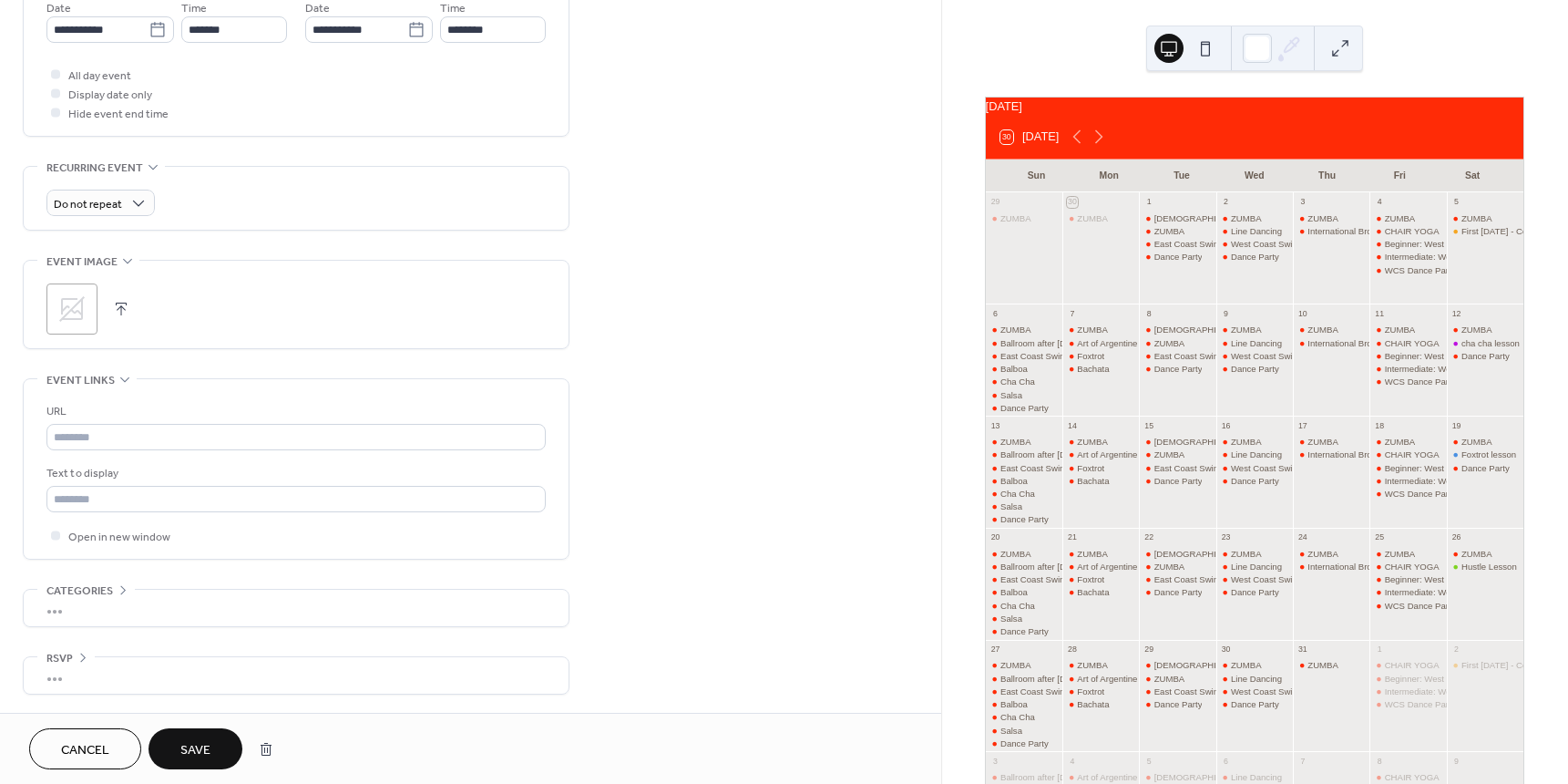 click on "Save" at bounding box center [195, 750] 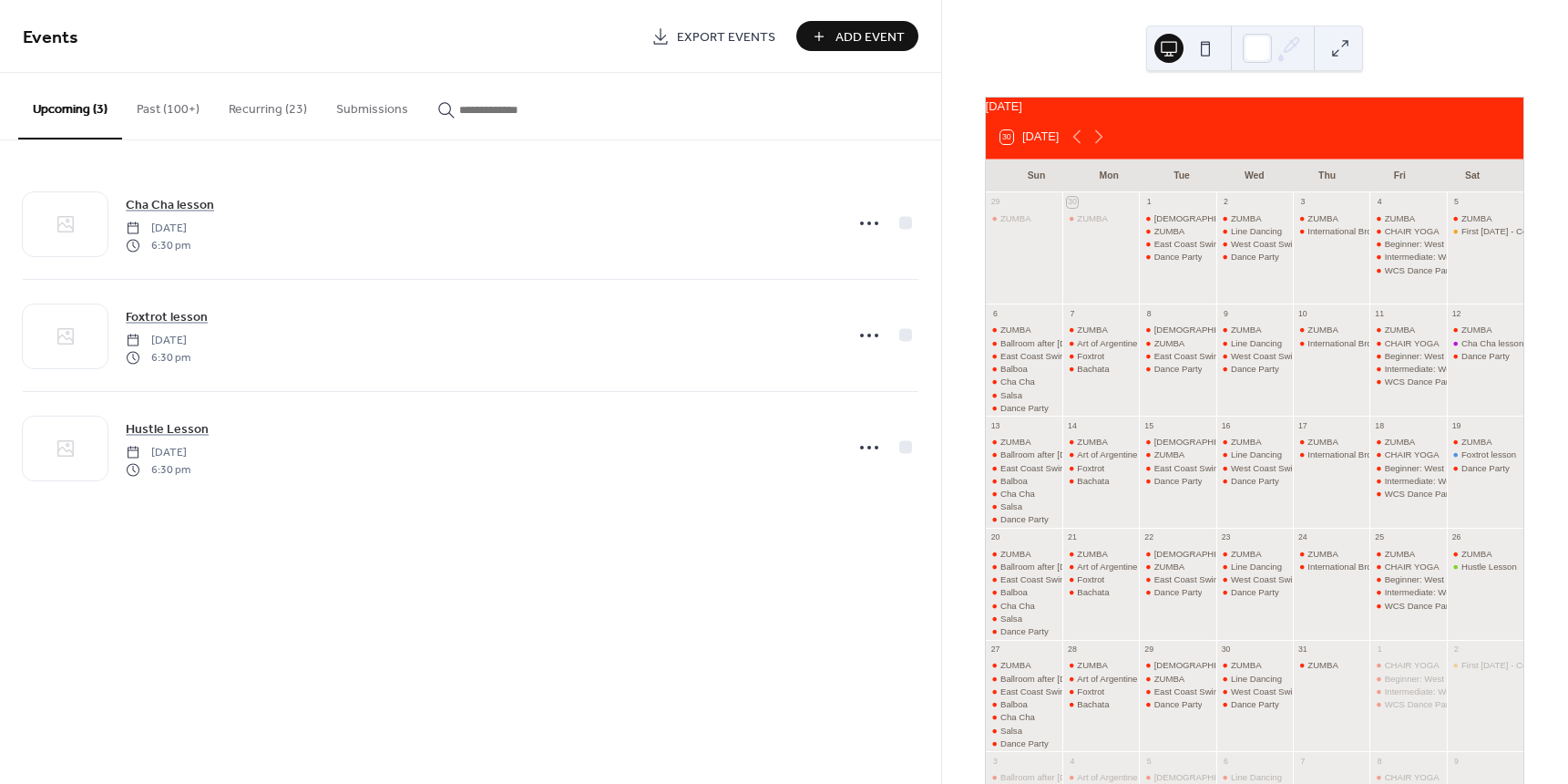 click on "Recurring  (23)" at bounding box center [268, 105] 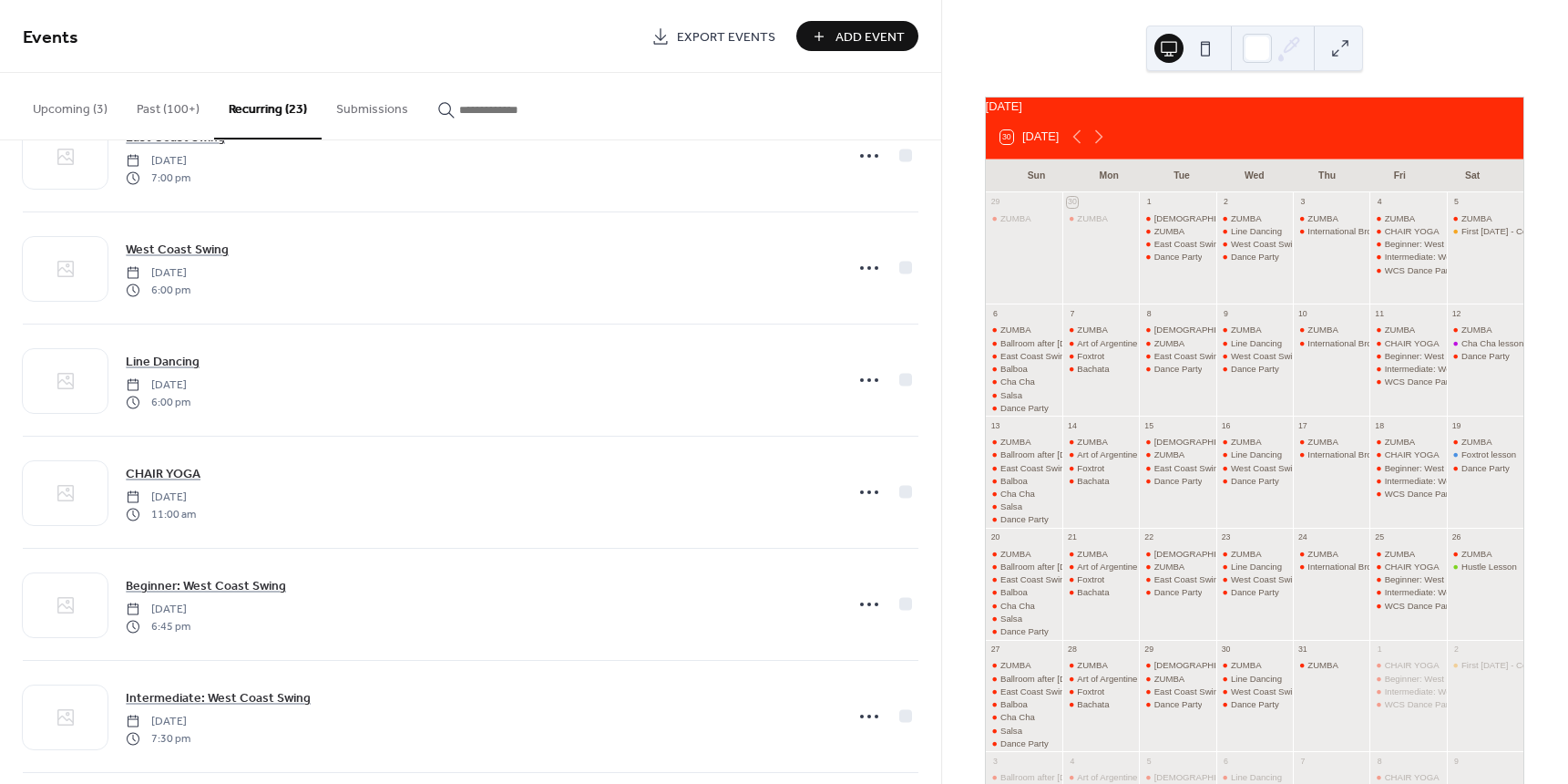 scroll, scrollTop: 820, scrollLeft: 0, axis: vertical 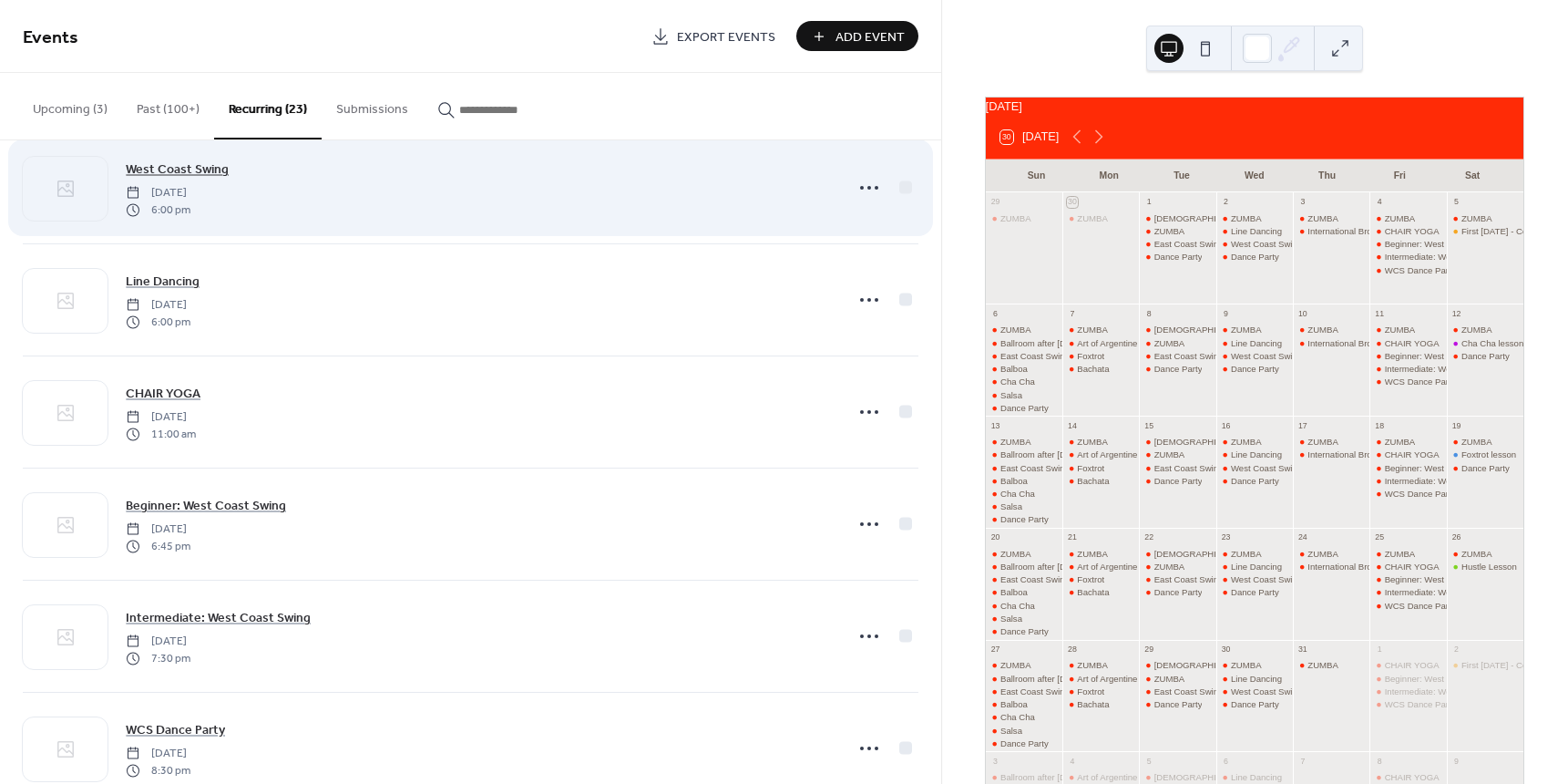 click on "West Coast Swing" at bounding box center [177, 170] 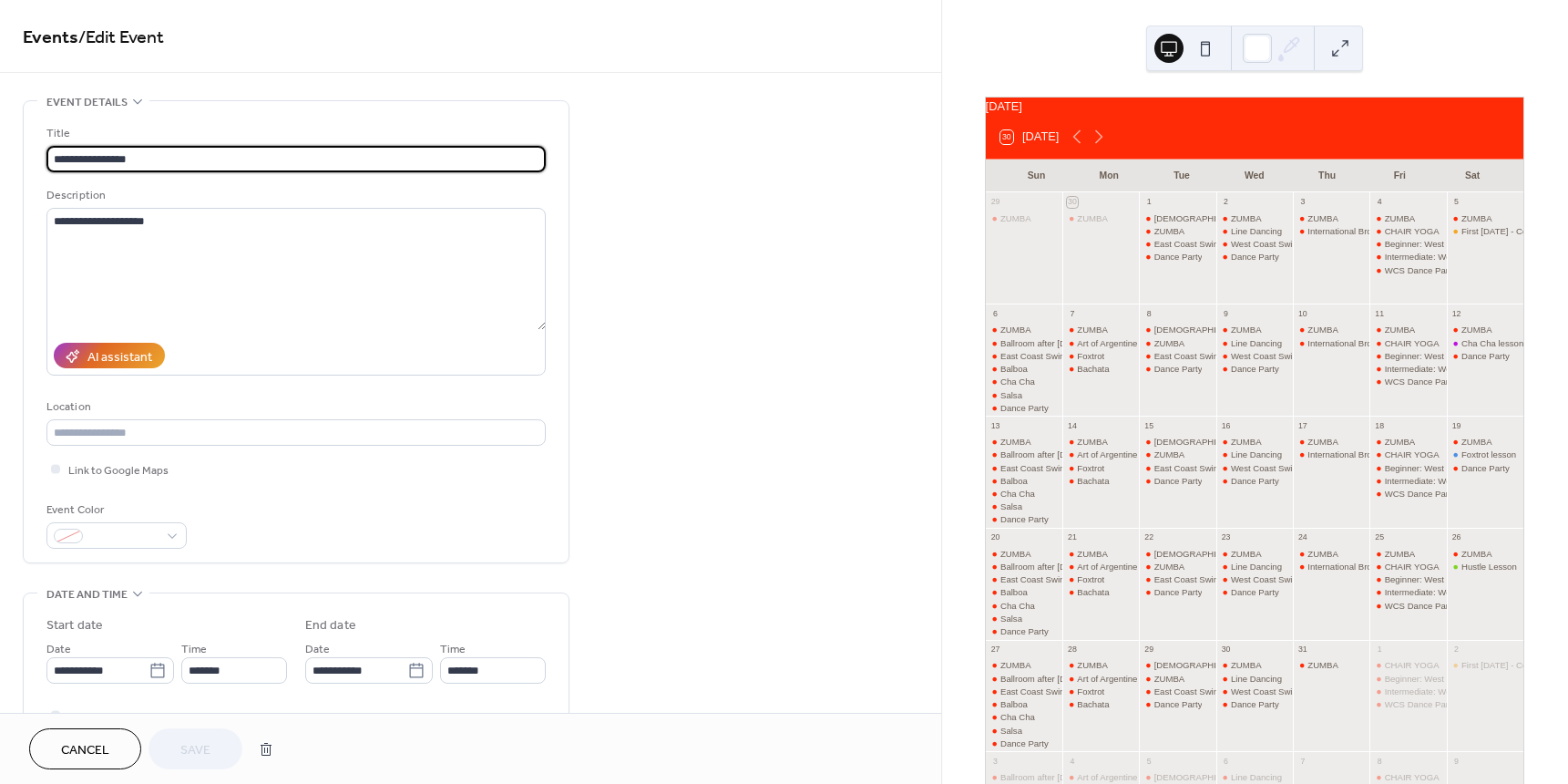 drag, startPoint x: 158, startPoint y: 168, endPoint x: 49, endPoint y: 168, distance: 109 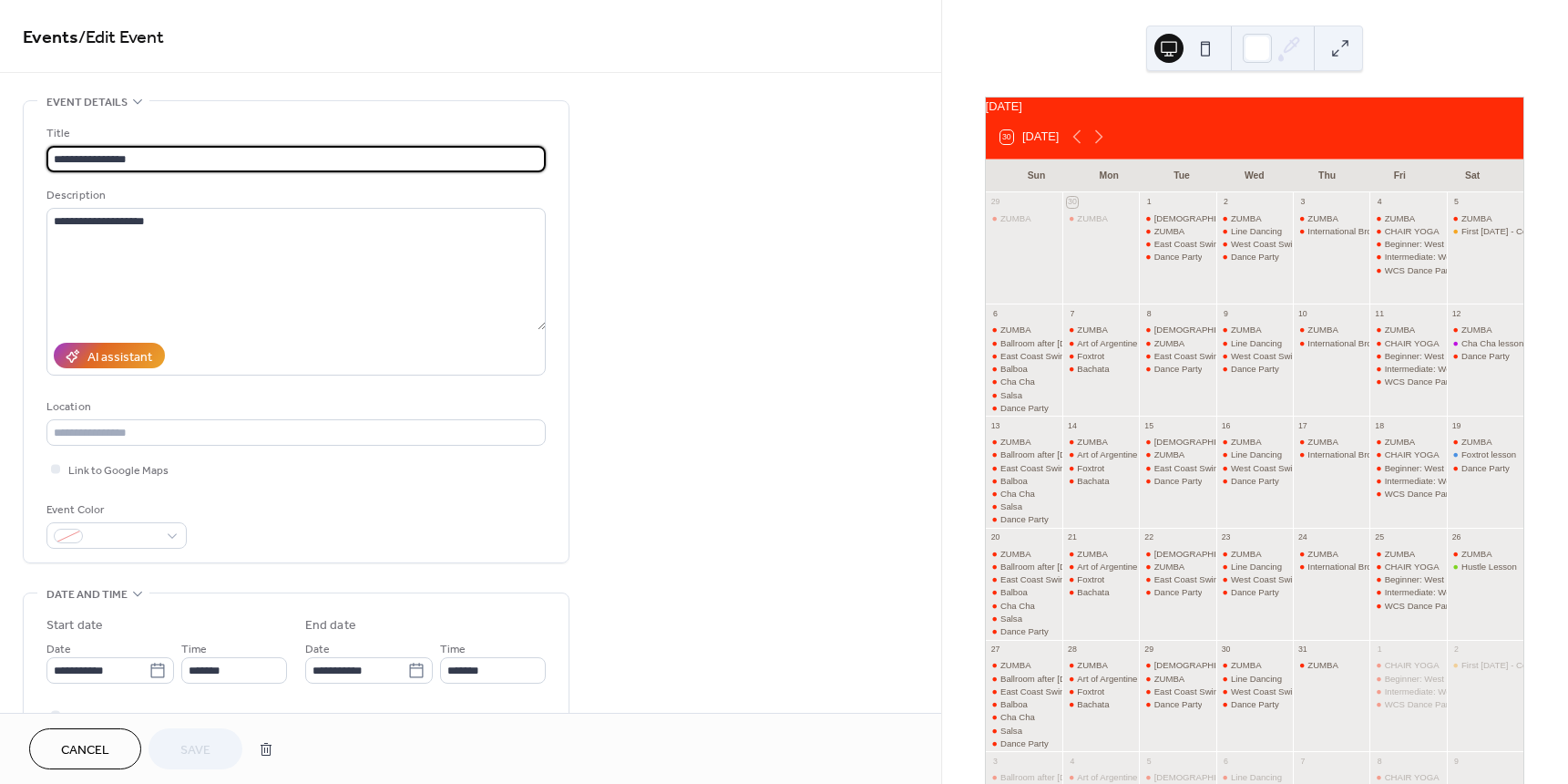 click on "**********" at bounding box center [296, 159] 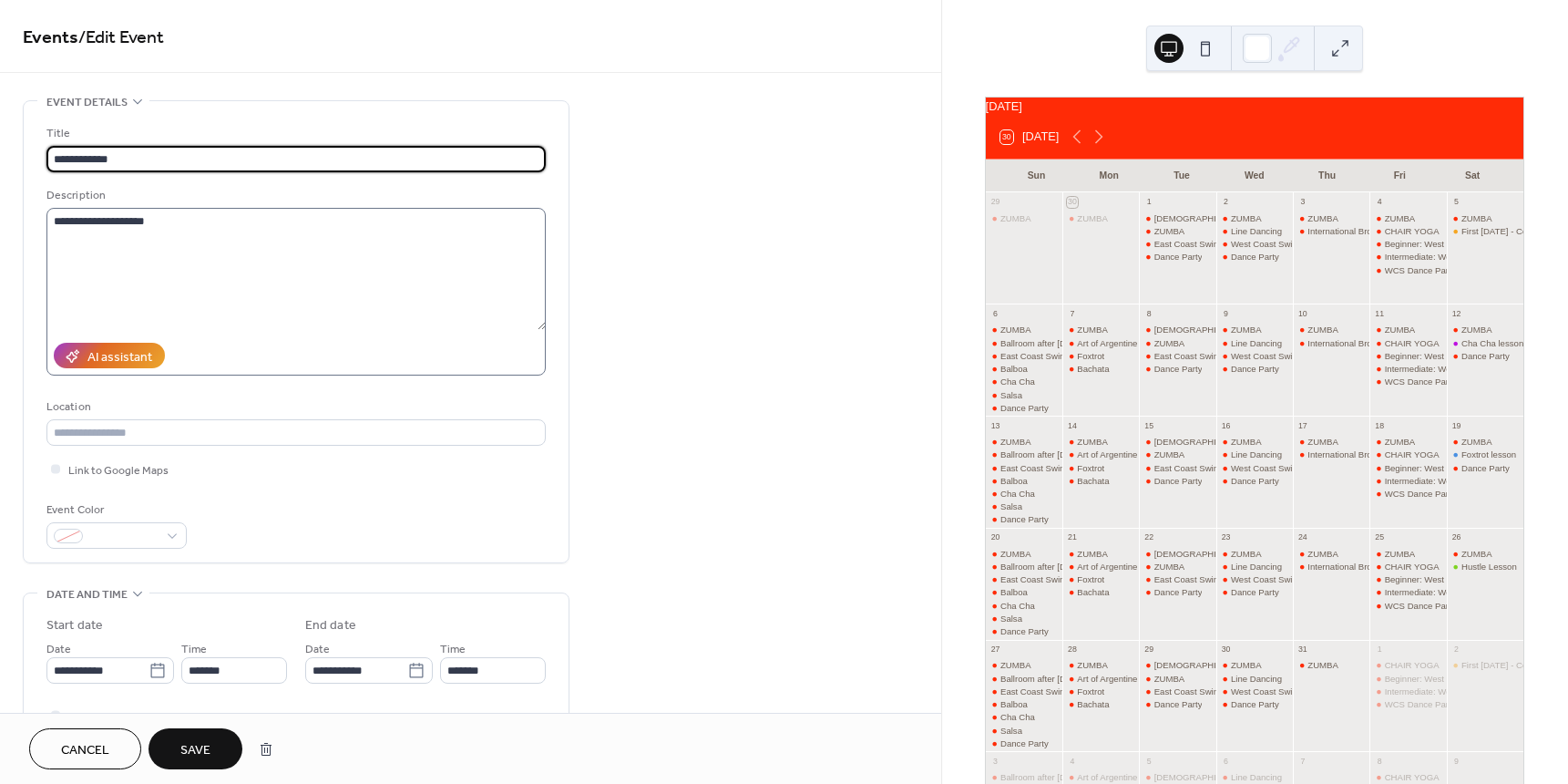 type on "**********" 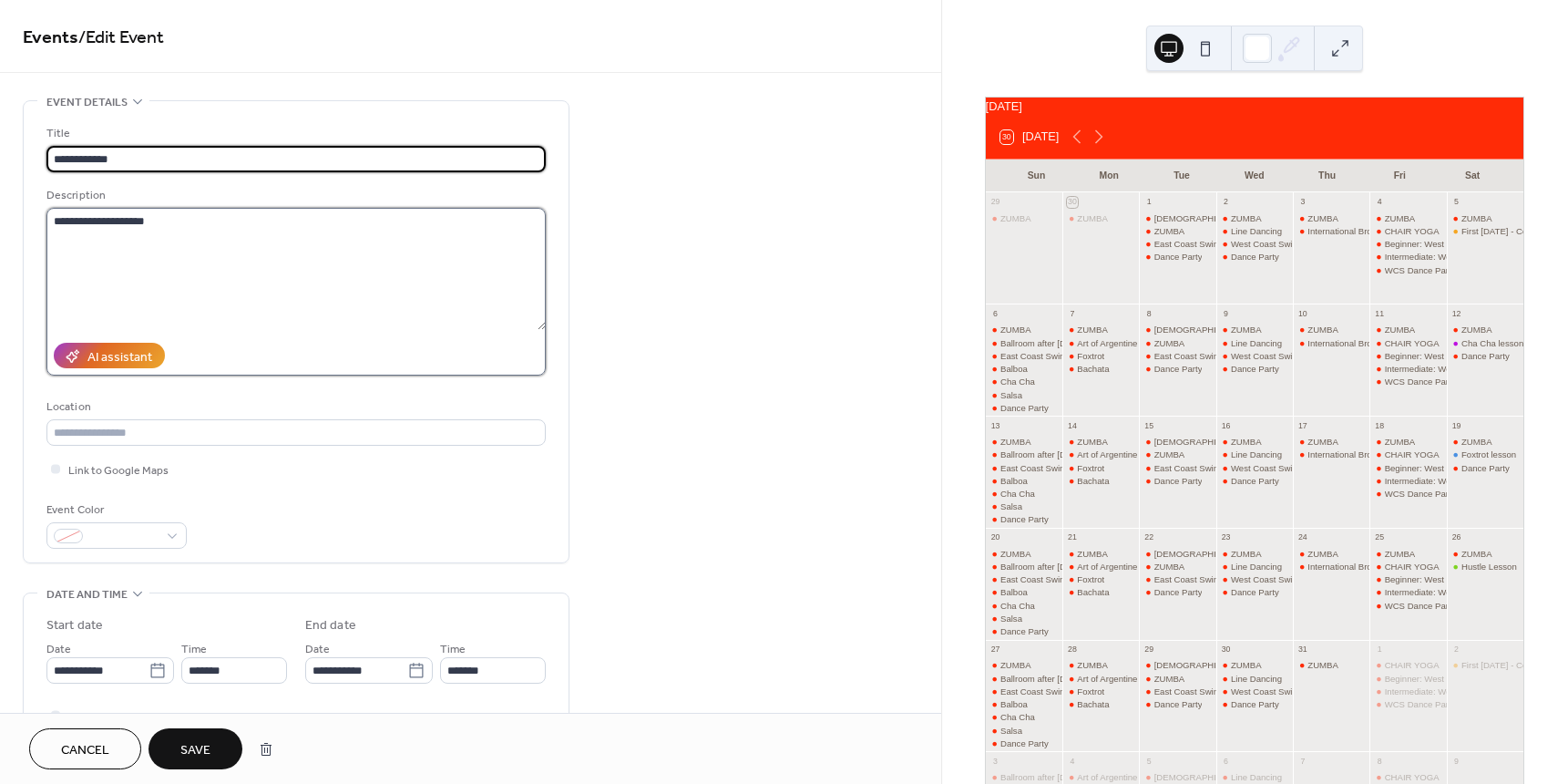 click on "**********" at bounding box center [296, 269] 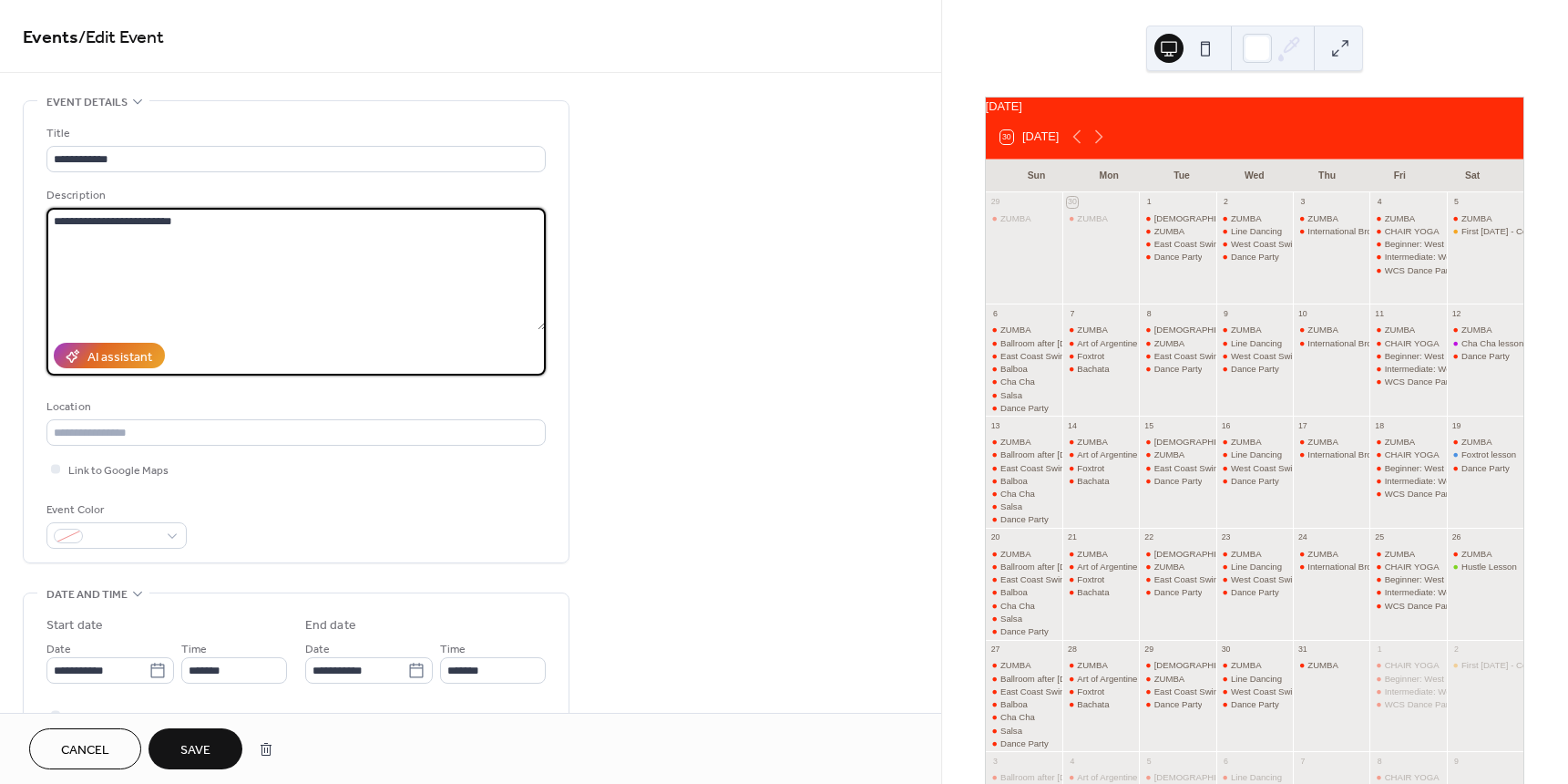 click on "**********" at bounding box center [296, 269] 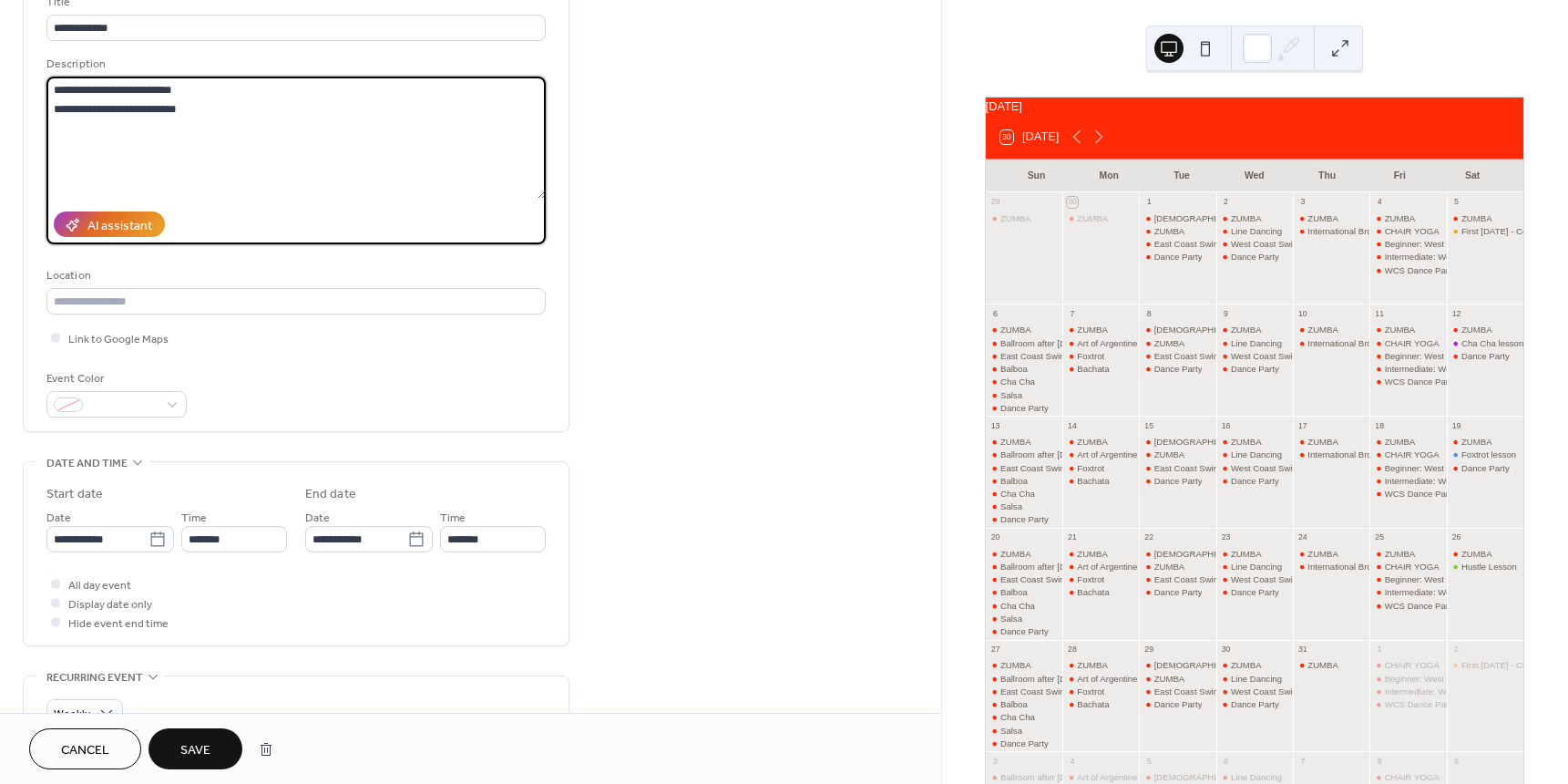 scroll, scrollTop: 0, scrollLeft: 0, axis: both 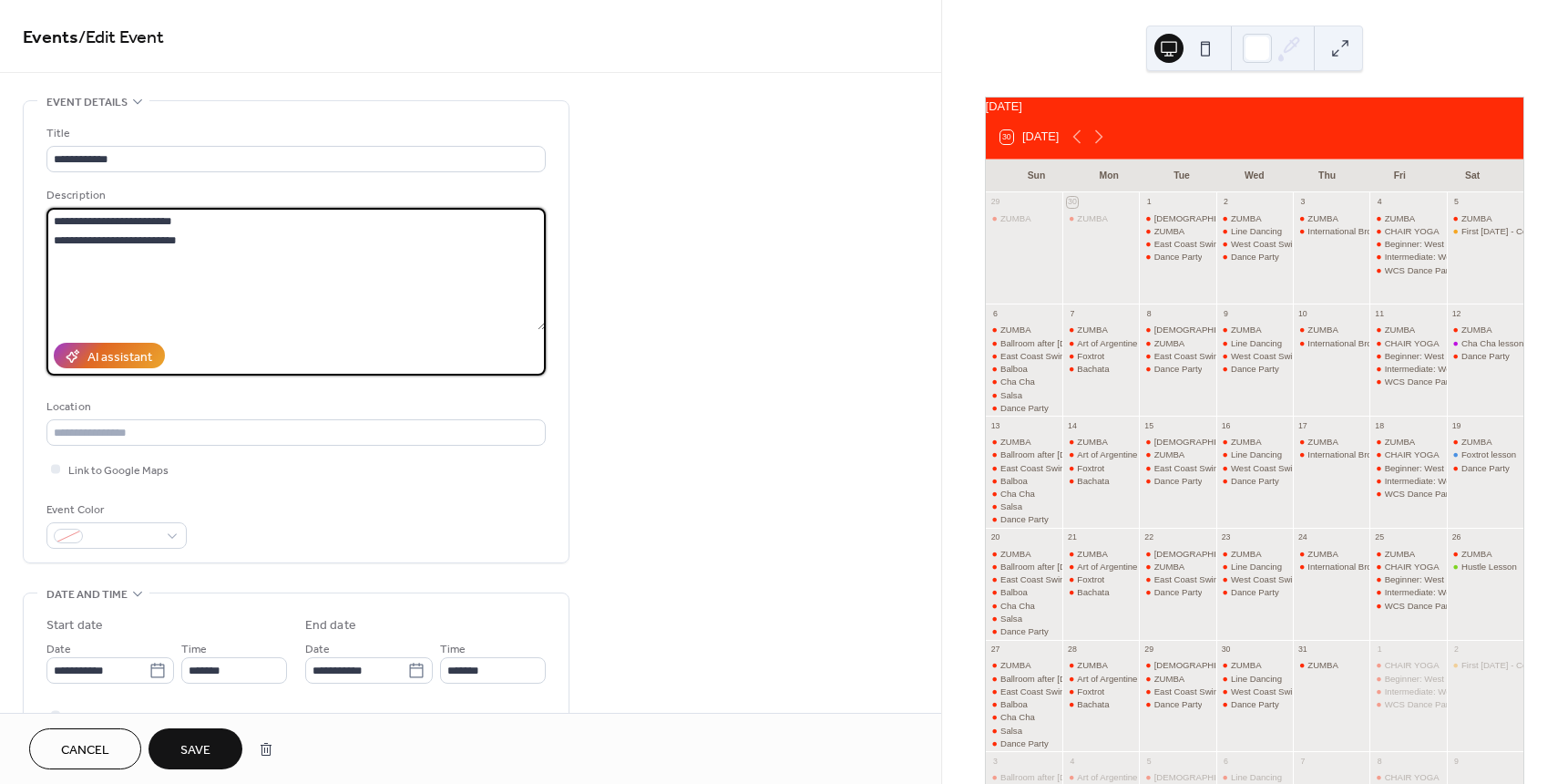 type on "**********" 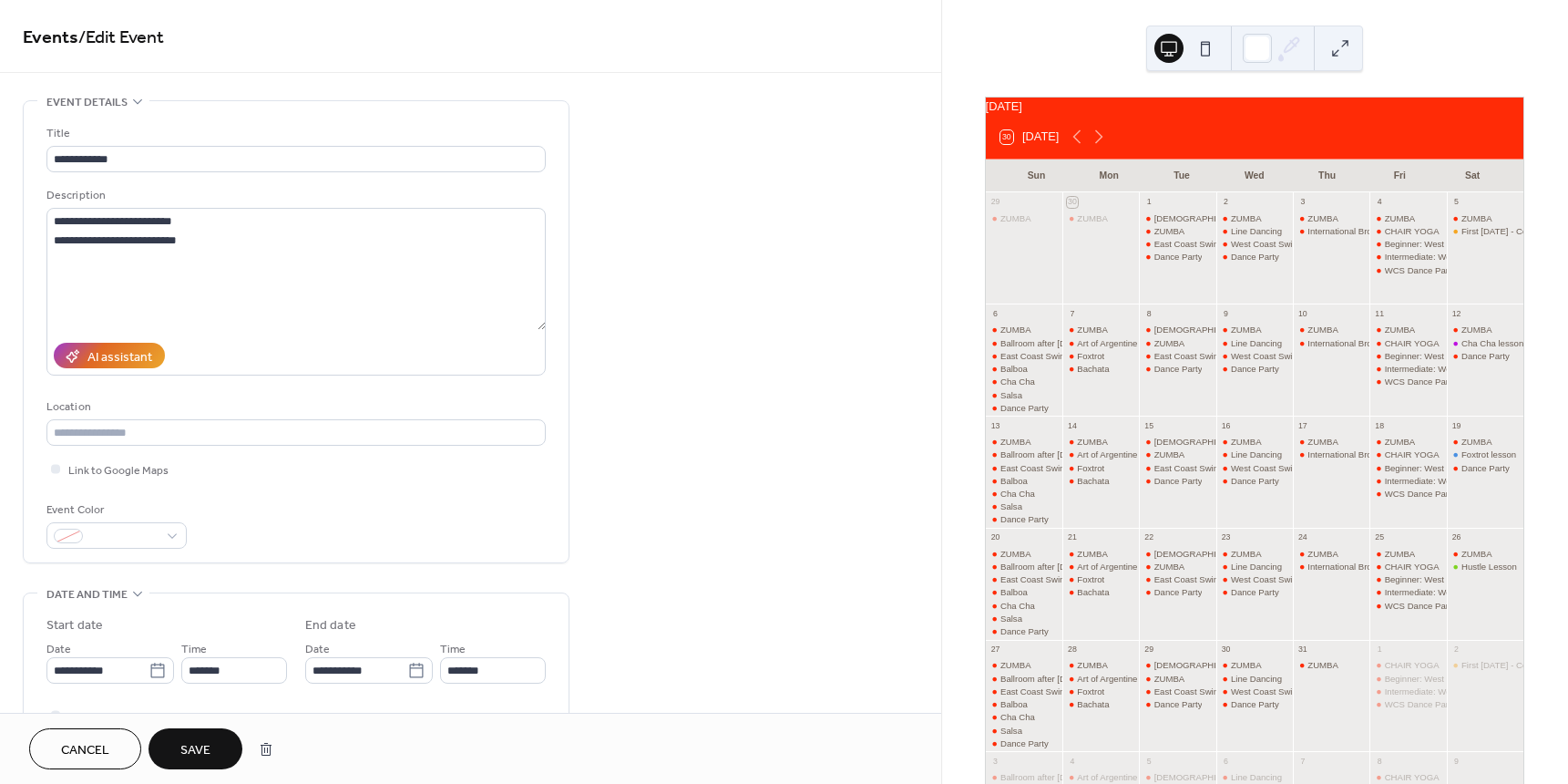 click on "Save" at bounding box center [195, 750] 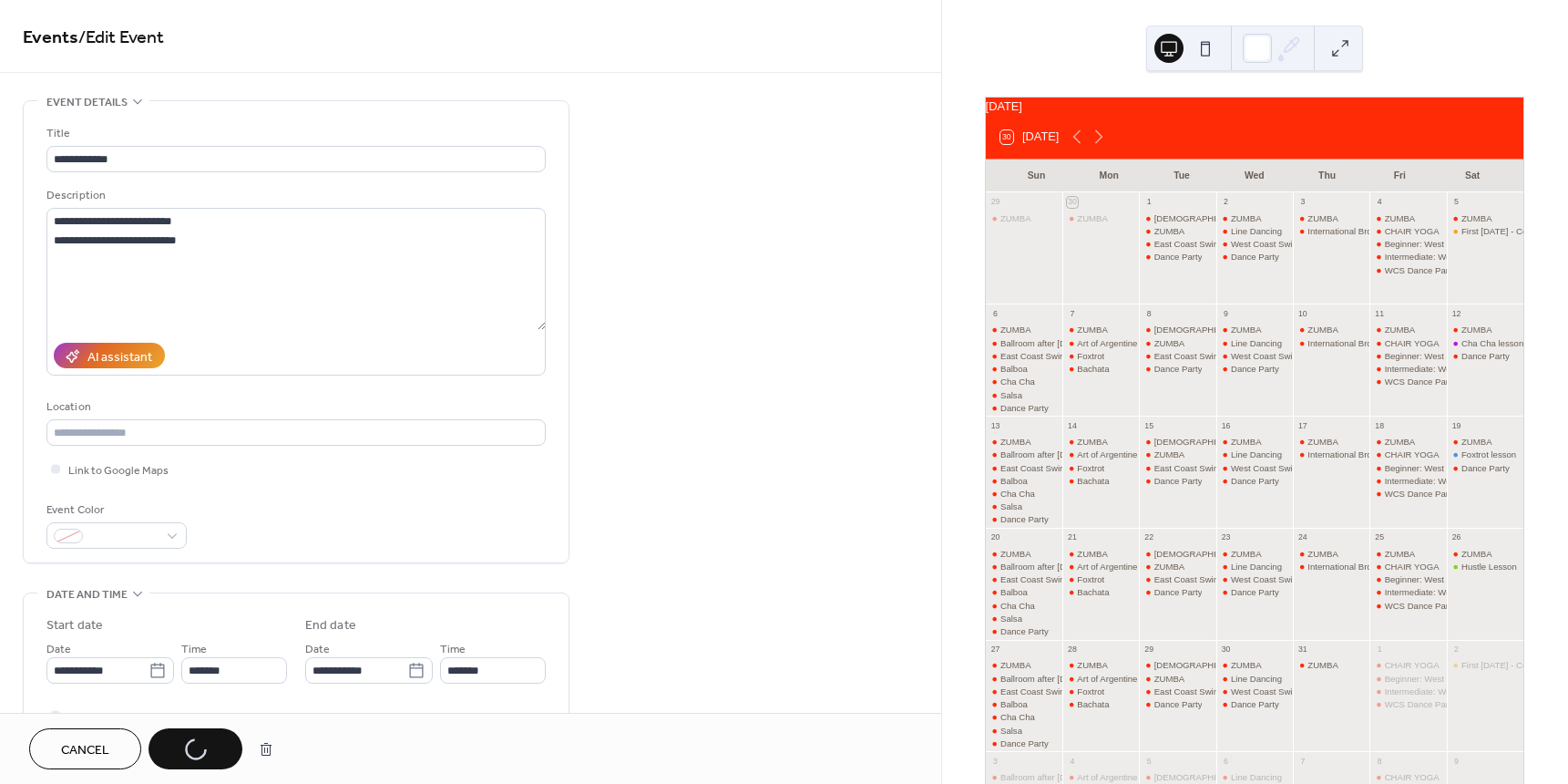click on "Cancel Save" at bounding box center [156, 748] 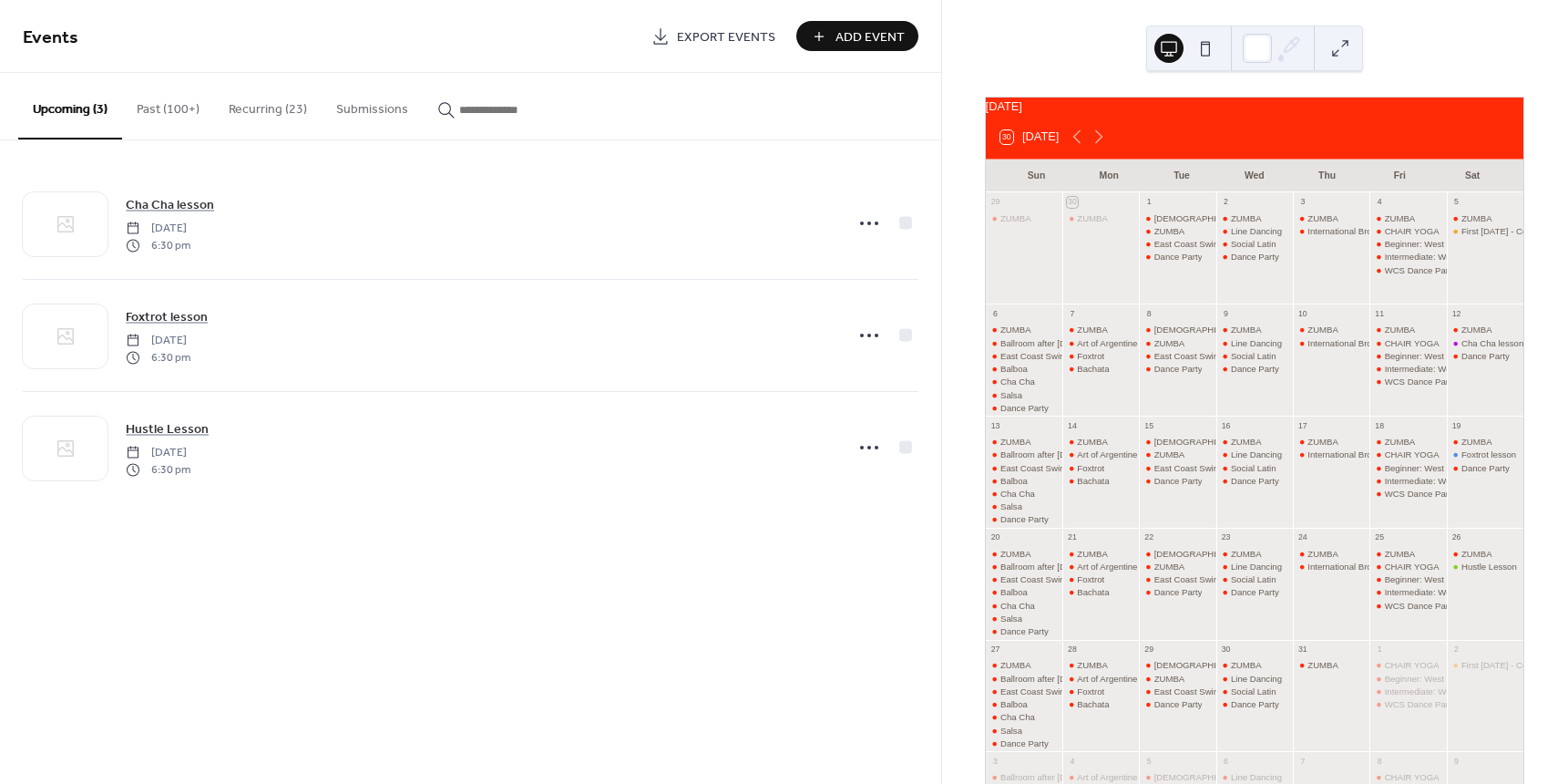 click on "Balboa" at bounding box center (1024, 368) 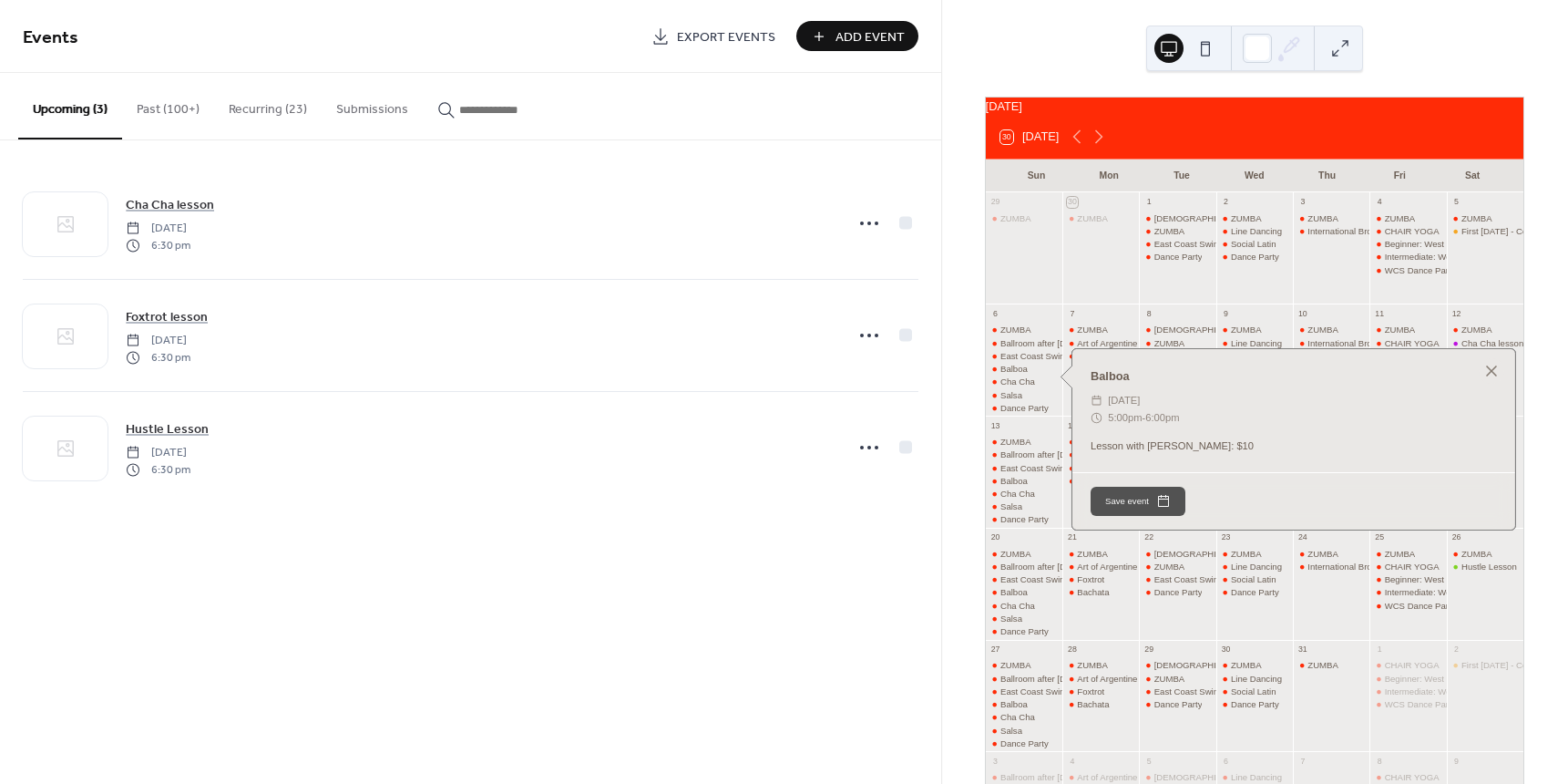 click on "Recurring  (23)" at bounding box center (268, 105) 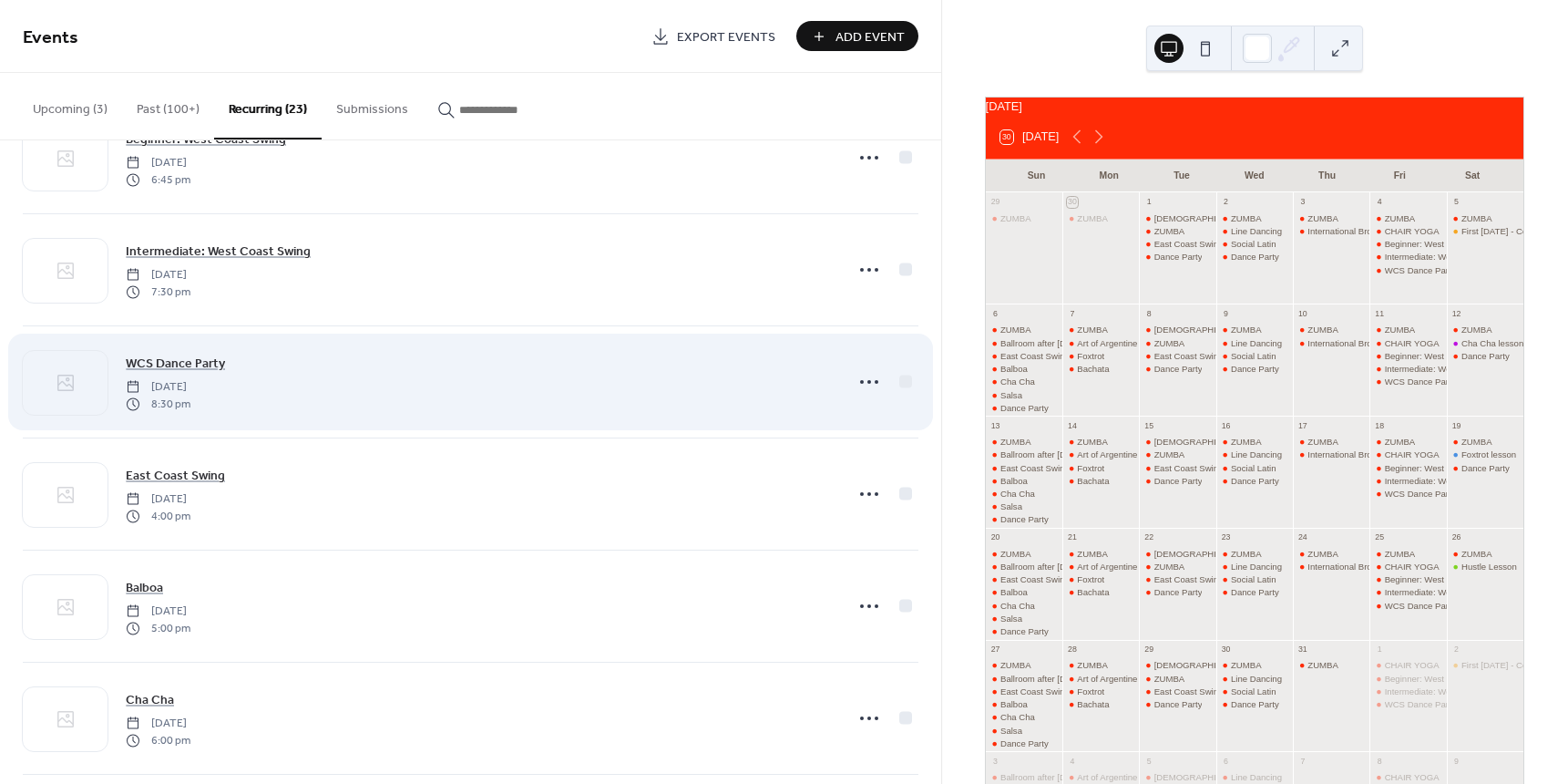 scroll, scrollTop: 1459, scrollLeft: 0, axis: vertical 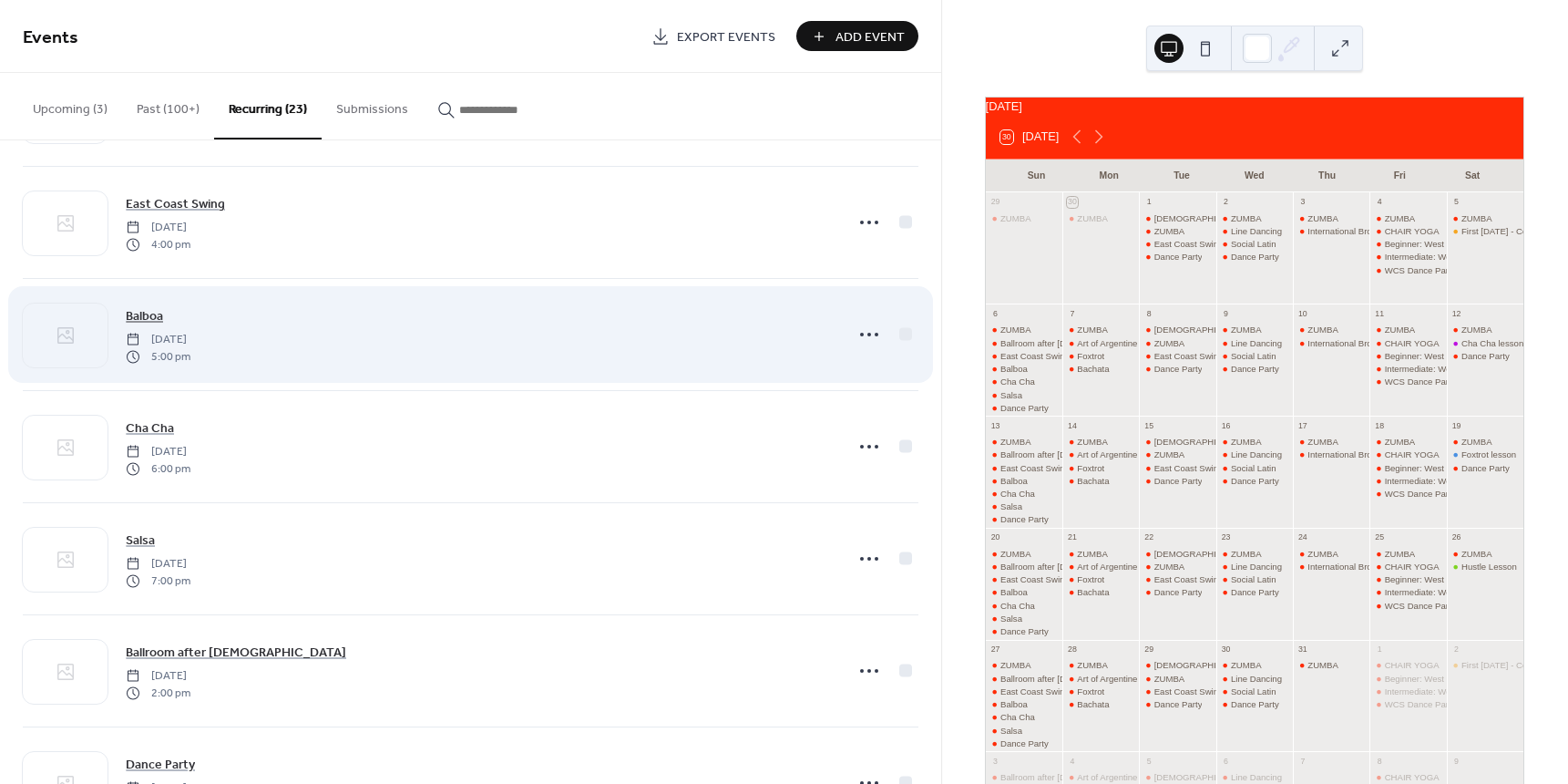 click on "Balboa" at bounding box center [144, 316] 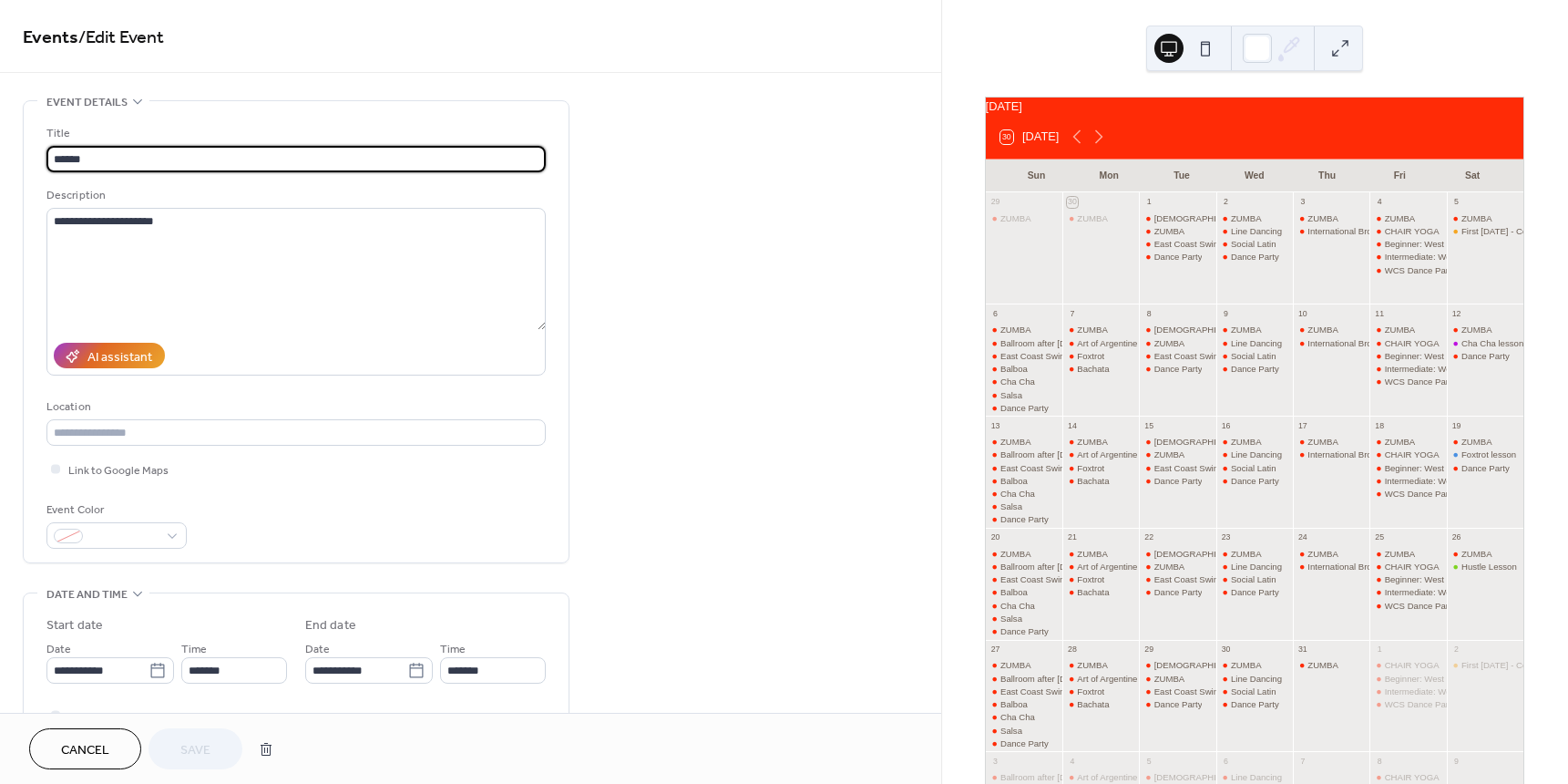 click on "******" at bounding box center (296, 159) 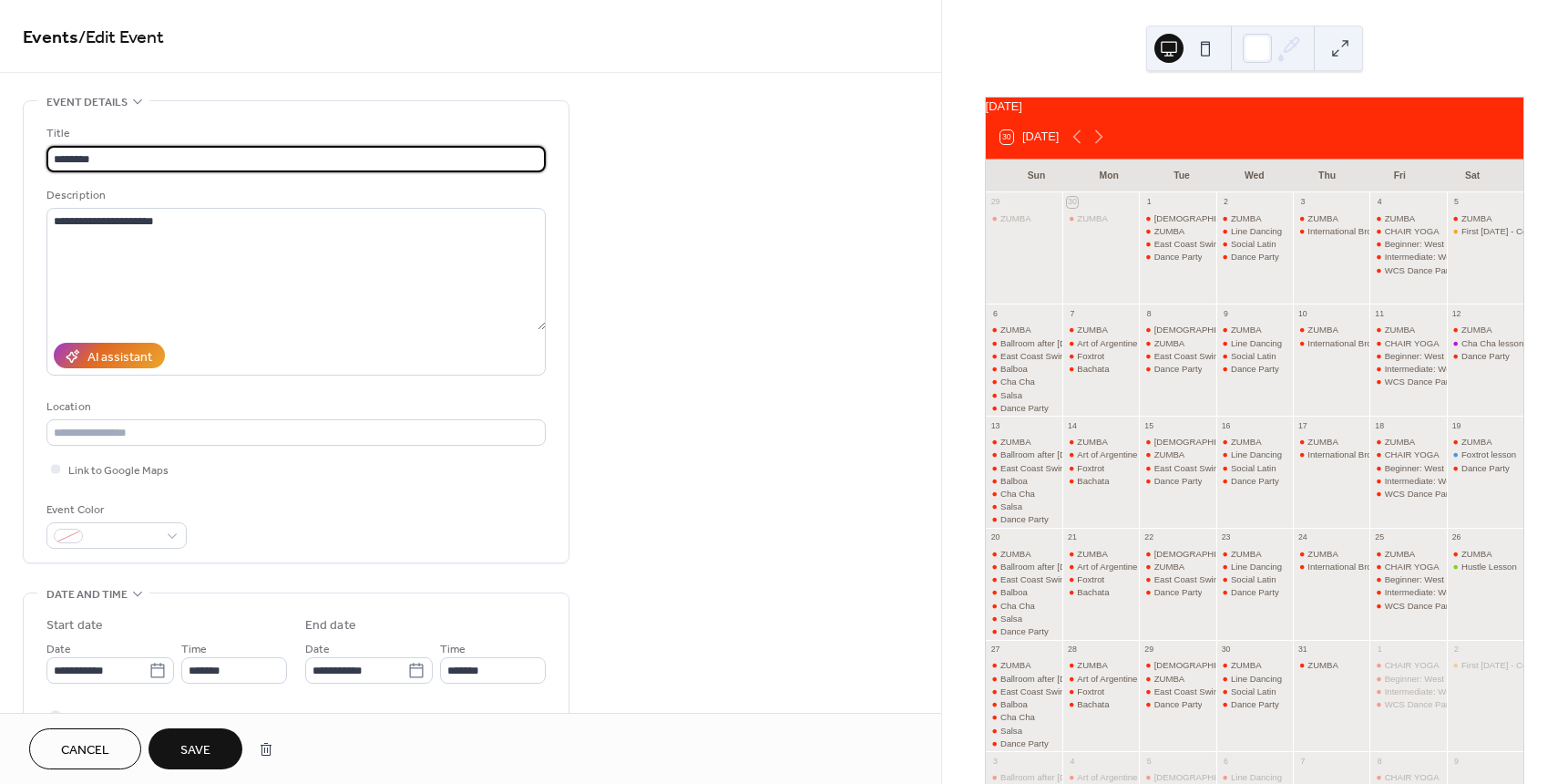 click on "********" at bounding box center (296, 159) 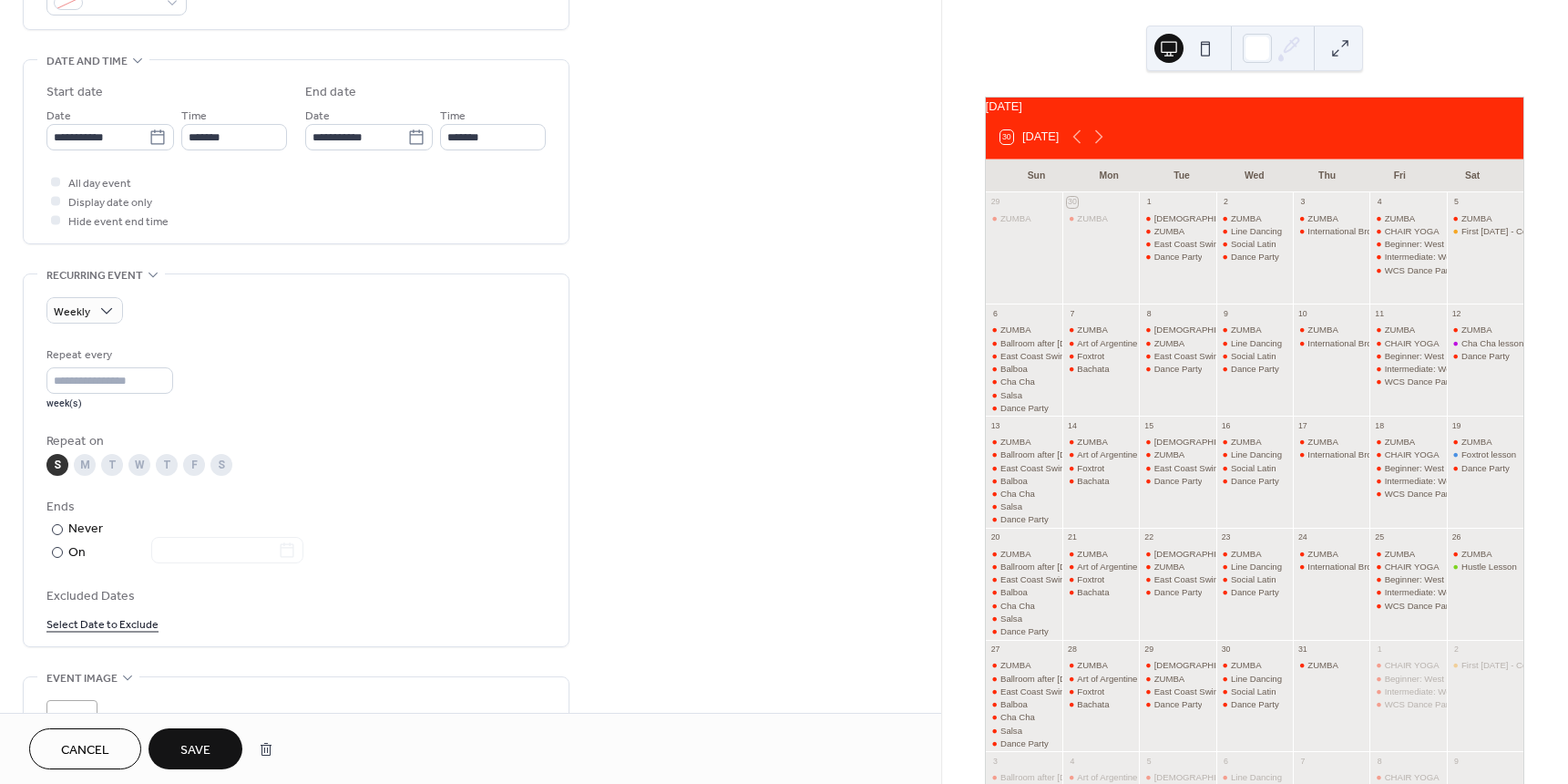 scroll, scrollTop: 547, scrollLeft: 0, axis: vertical 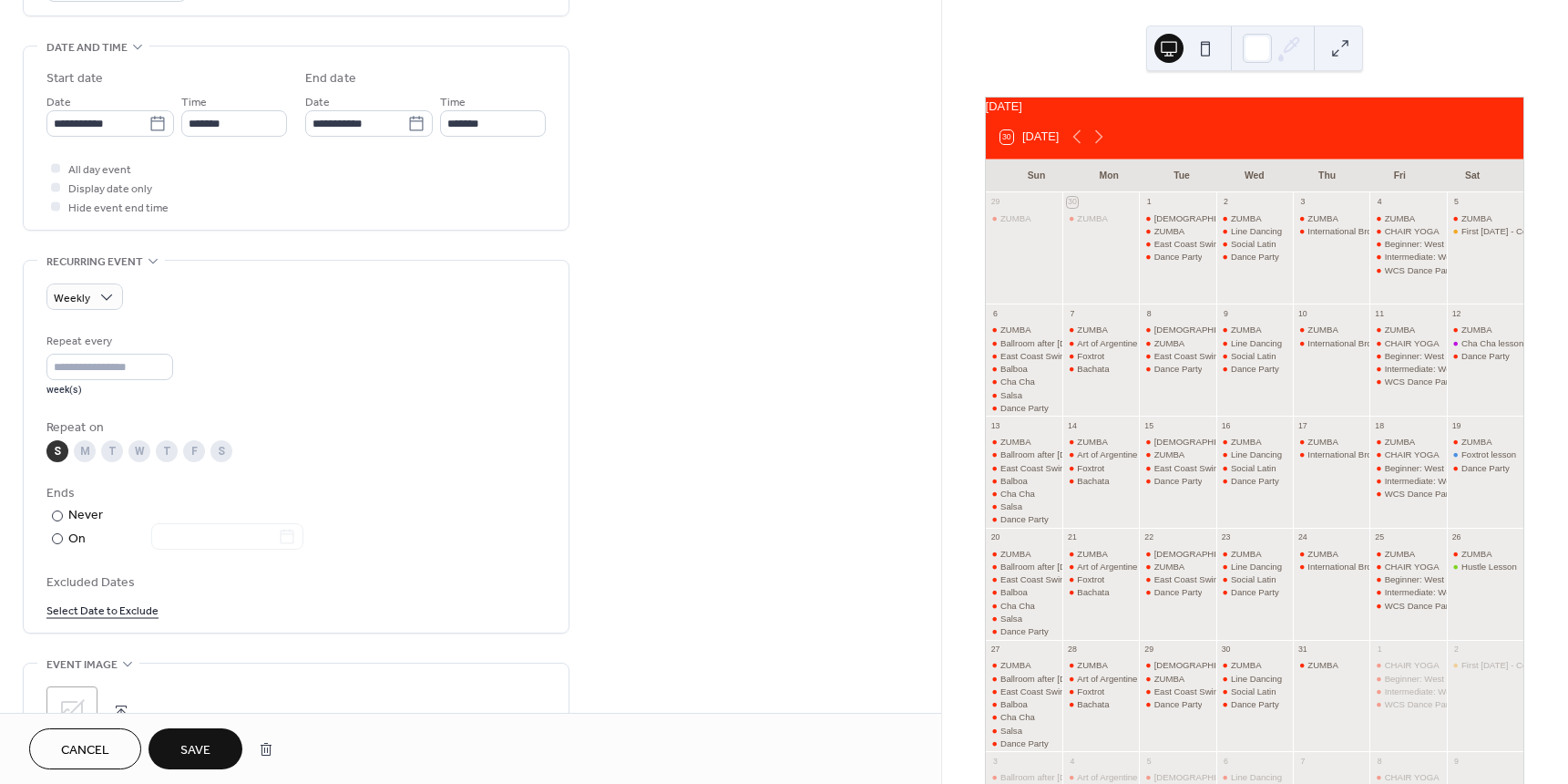 type on "*********" 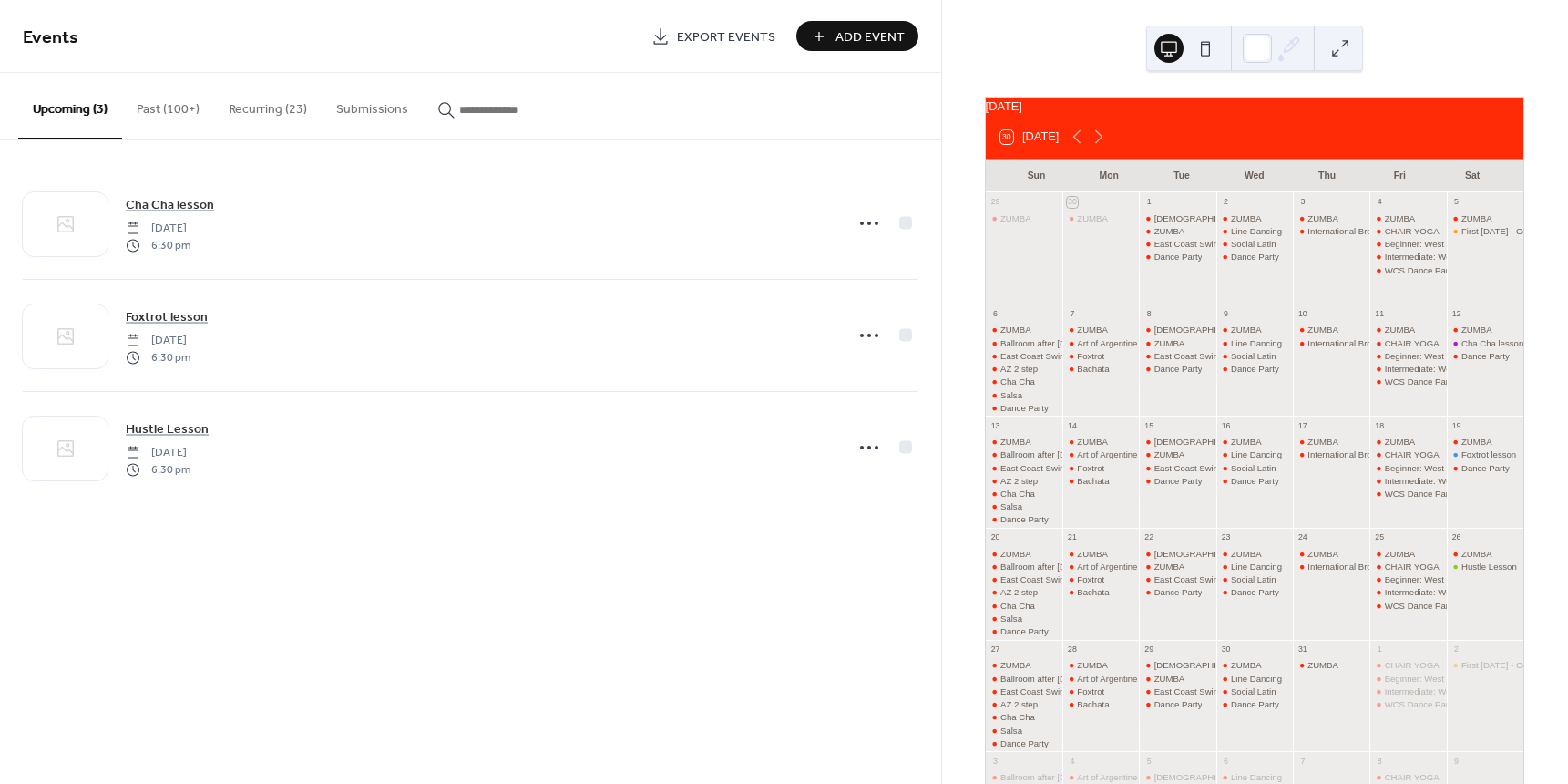 click on "Recurring  (23)" at bounding box center (268, 105) 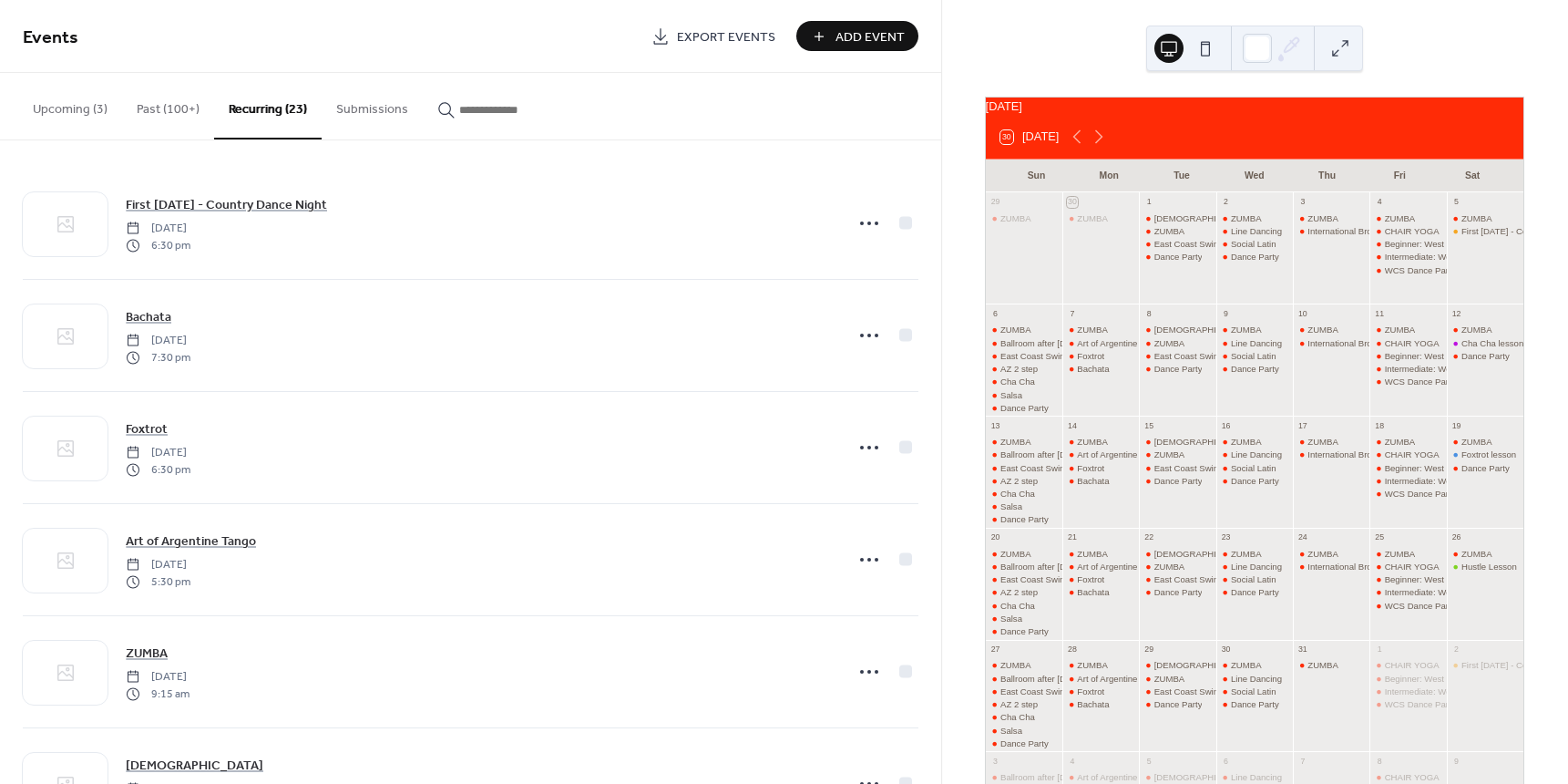 scroll, scrollTop: 456, scrollLeft: 0, axis: vertical 